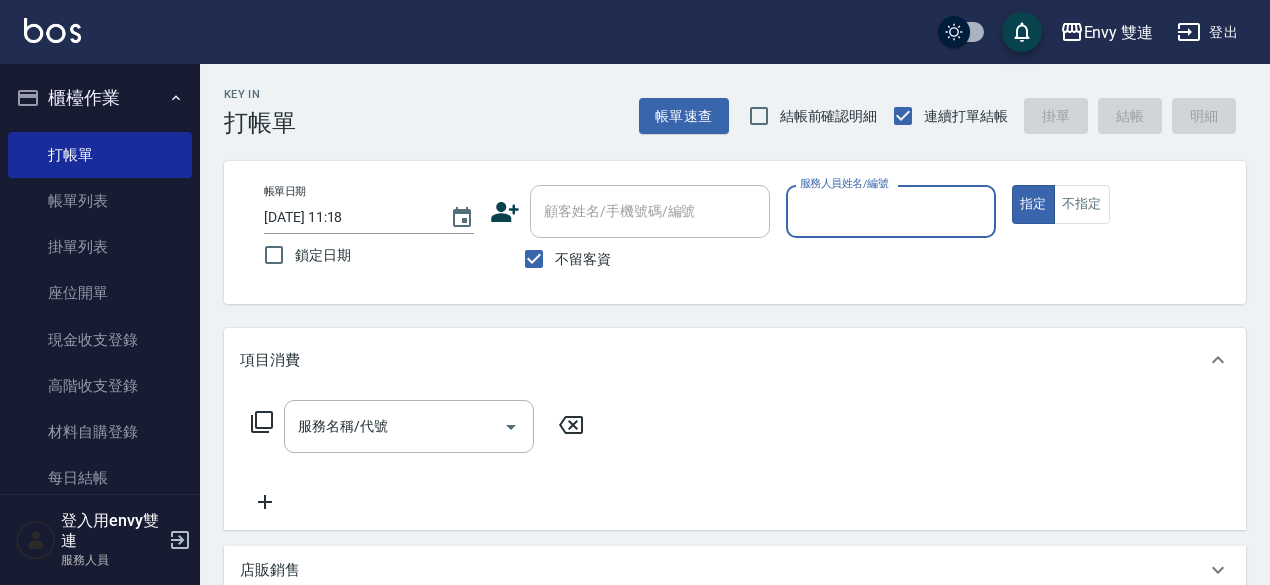 scroll, scrollTop: 0, scrollLeft: 0, axis: both 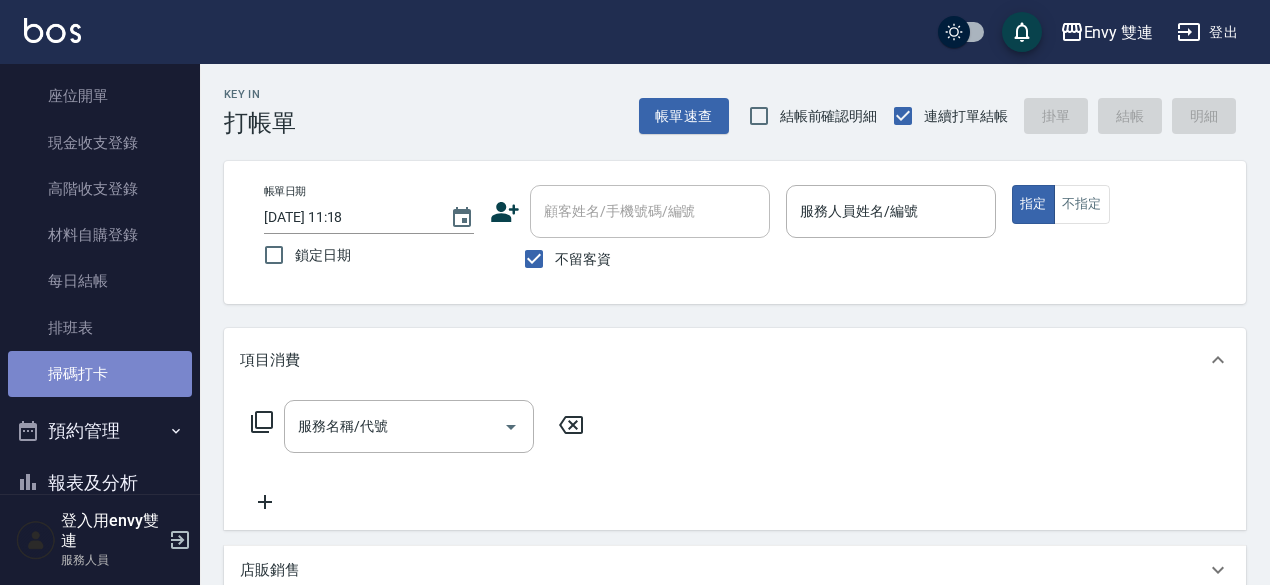 click on "掃碼打卡" at bounding box center [100, 374] 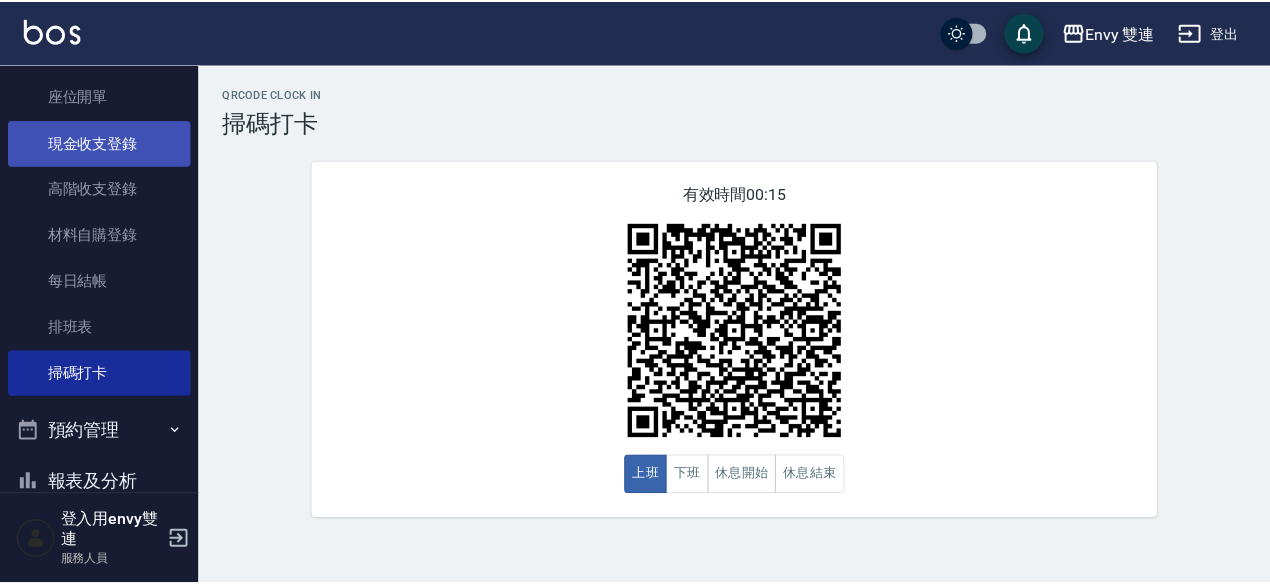 scroll, scrollTop: 0, scrollLeft: 0, axis: both 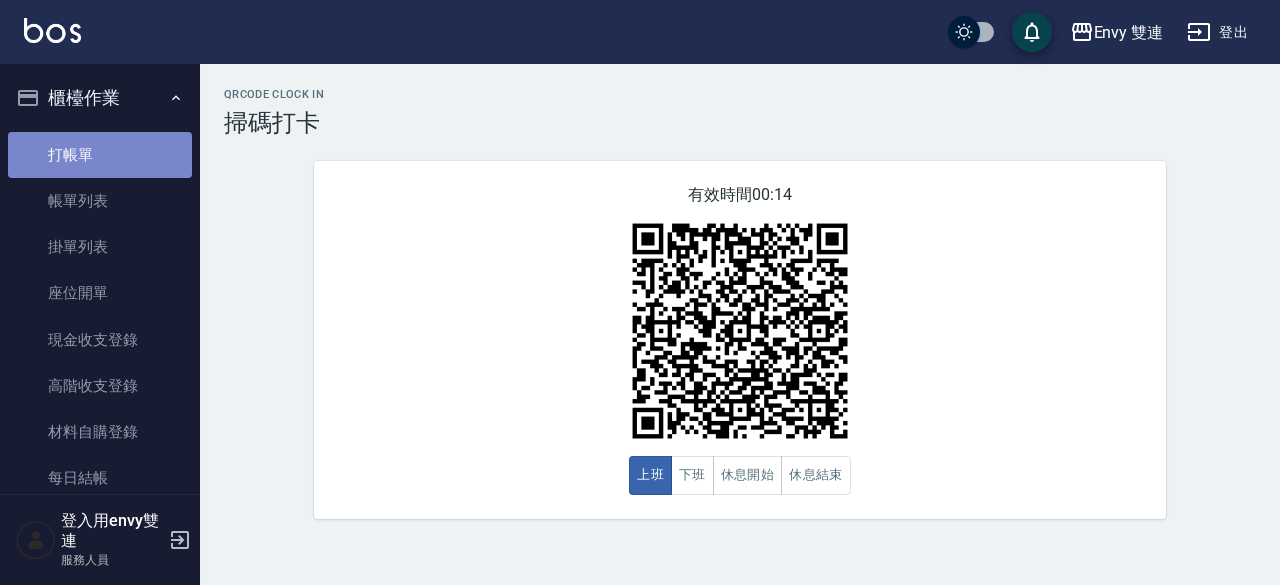 click on "打帳單" at bounding box center (100, 155) 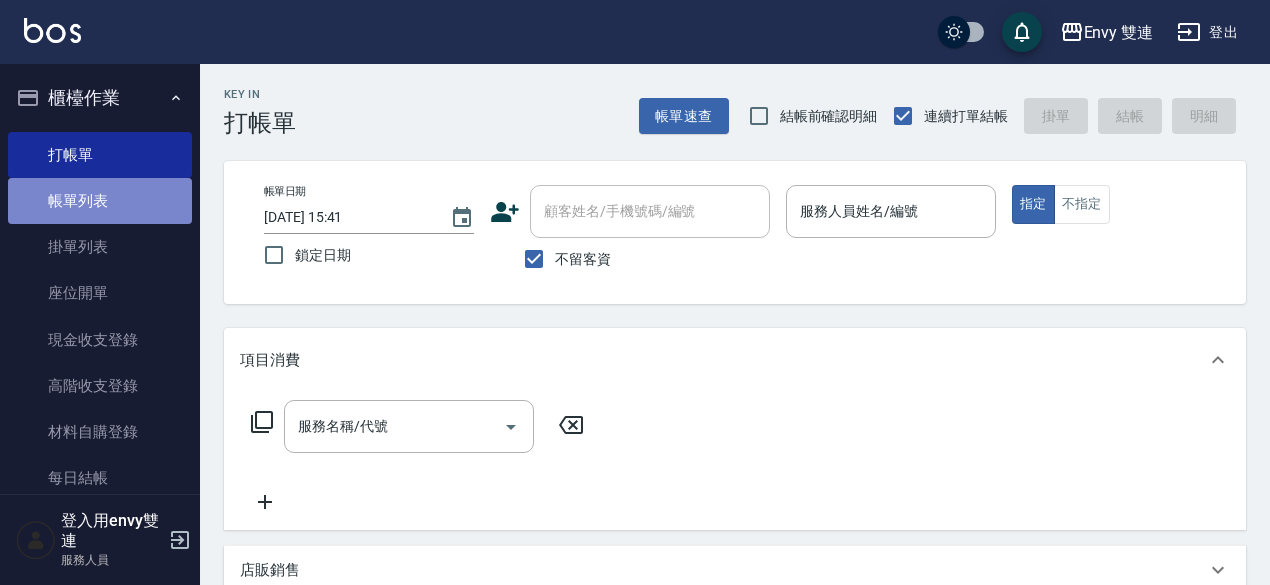 click on "帳單列表" at bounding box center (100, 201) 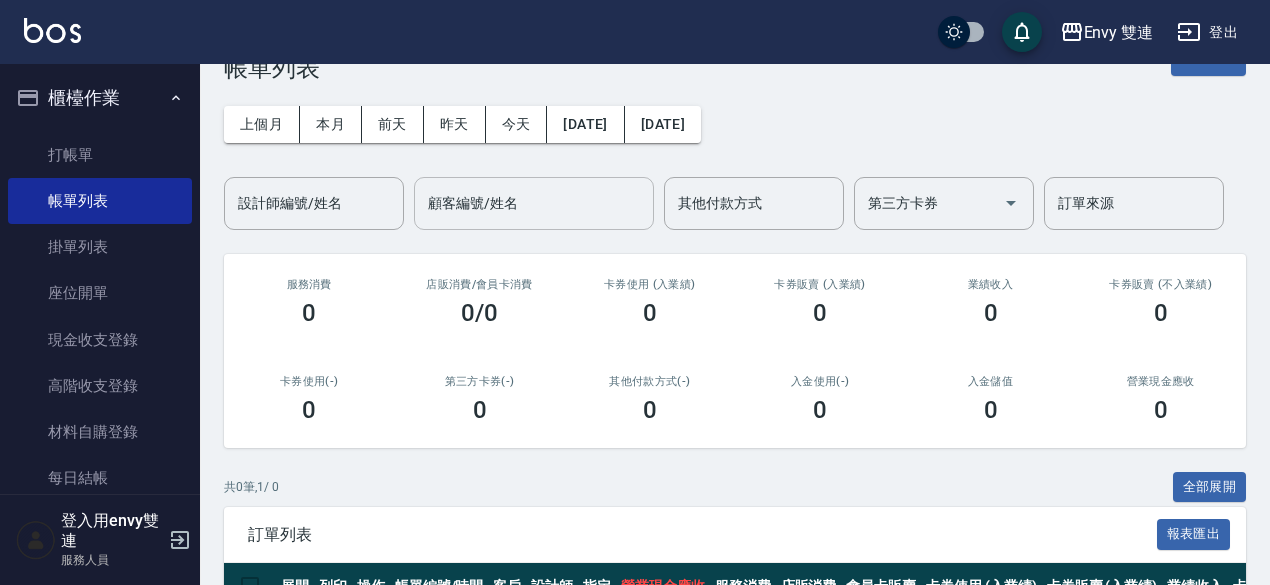 scroll, scrollTop: 46, scrollLeft: 0, axis: vertical 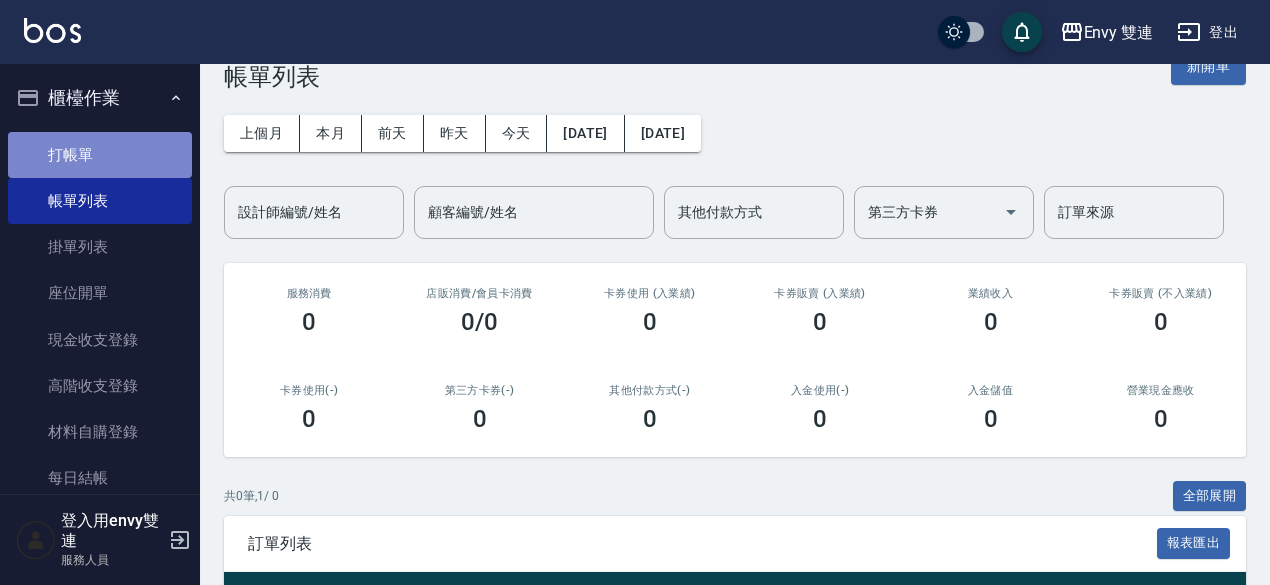 click on "打帳單" at bounding box center (100, 155) 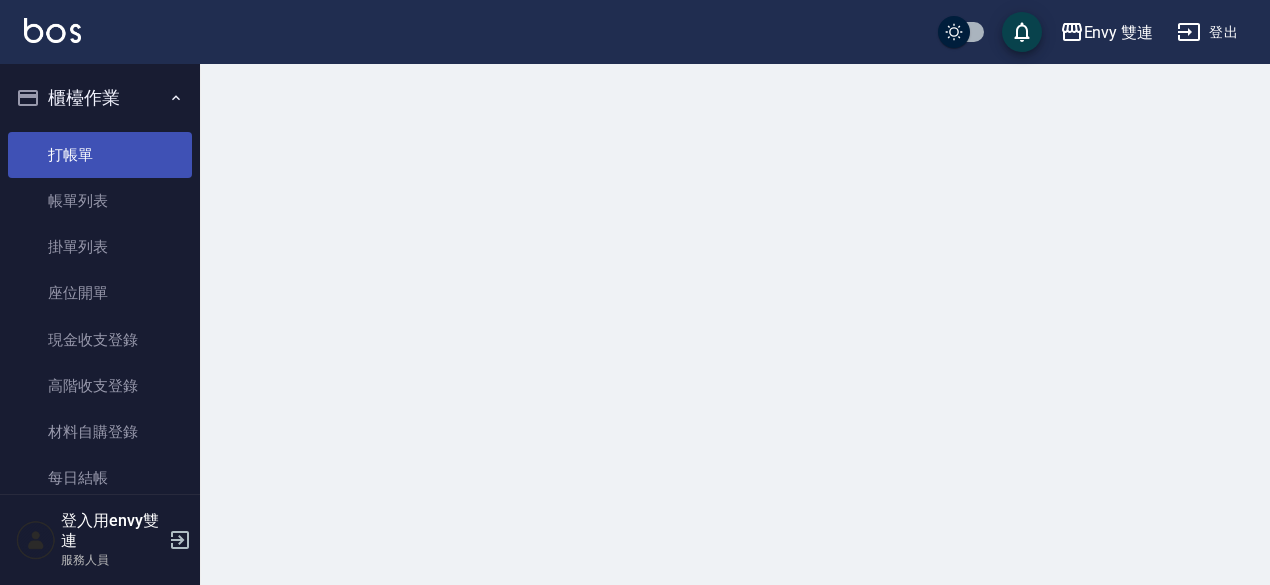 scroll, scrollTop: 0, scrollLeft: 0, axis: both 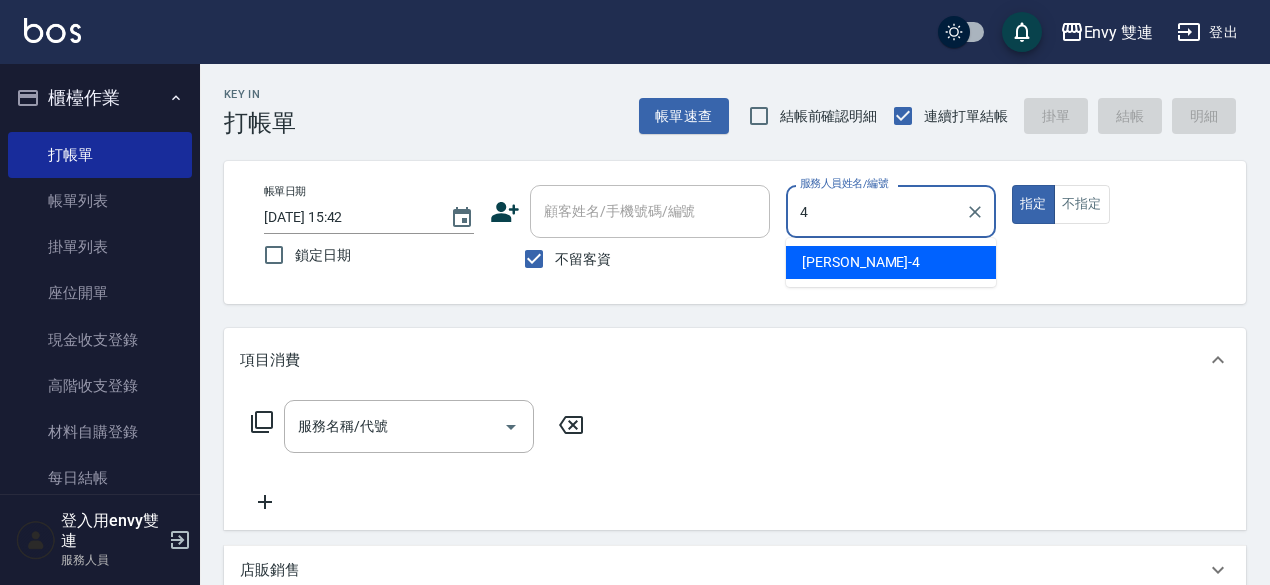 type on "[PERSON_NAME]-4" 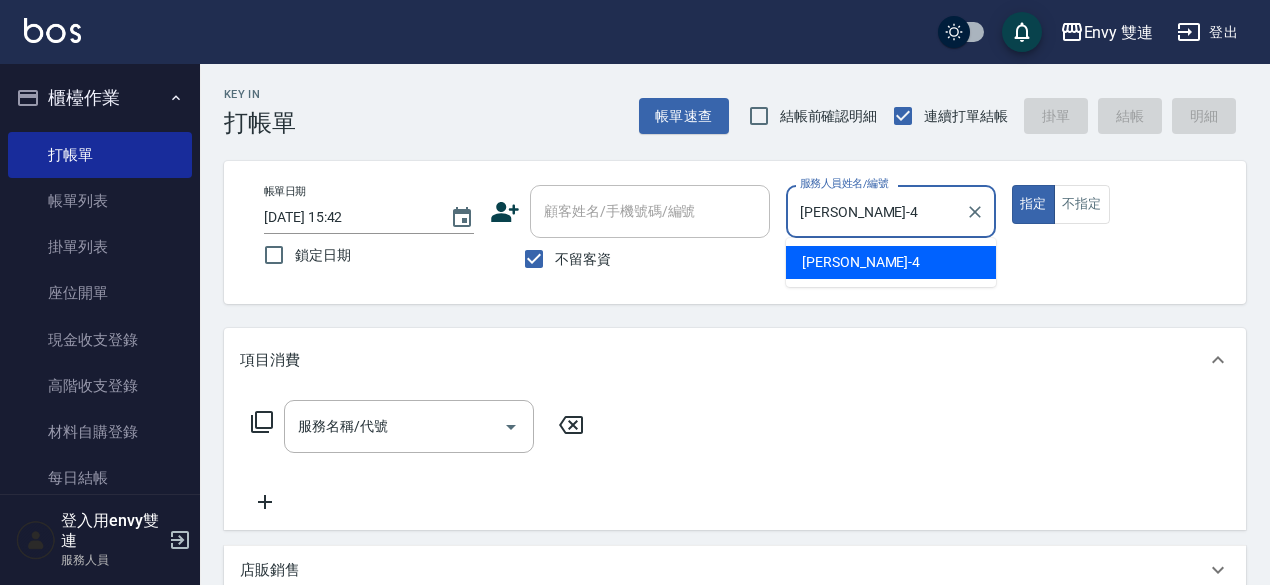 type on "true" 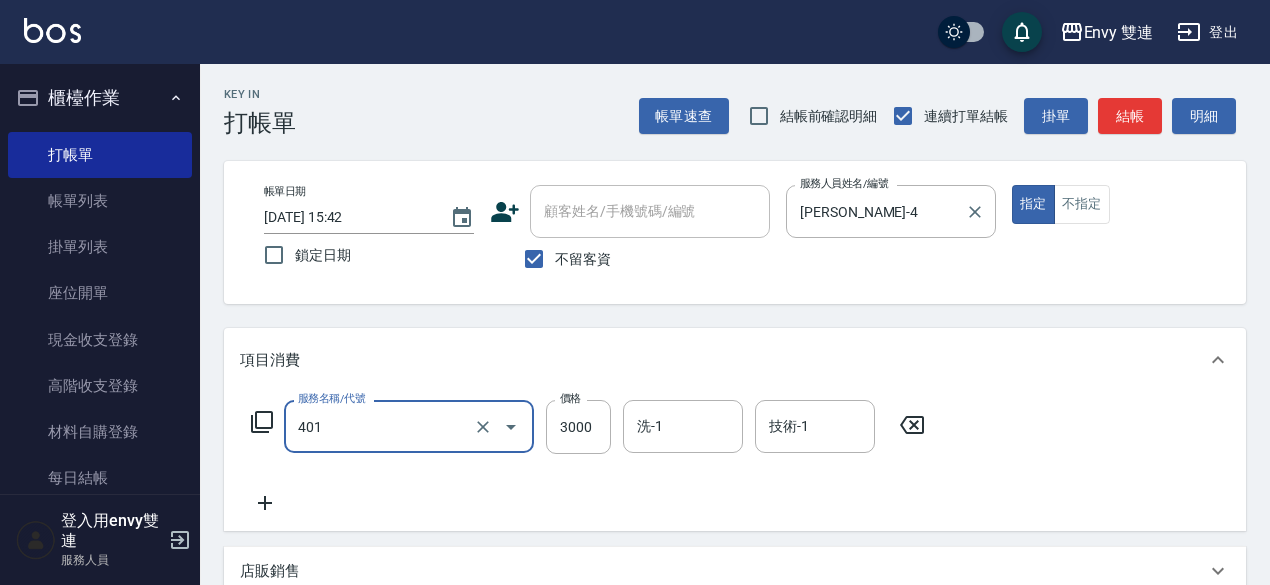 type on "染髮(401)" 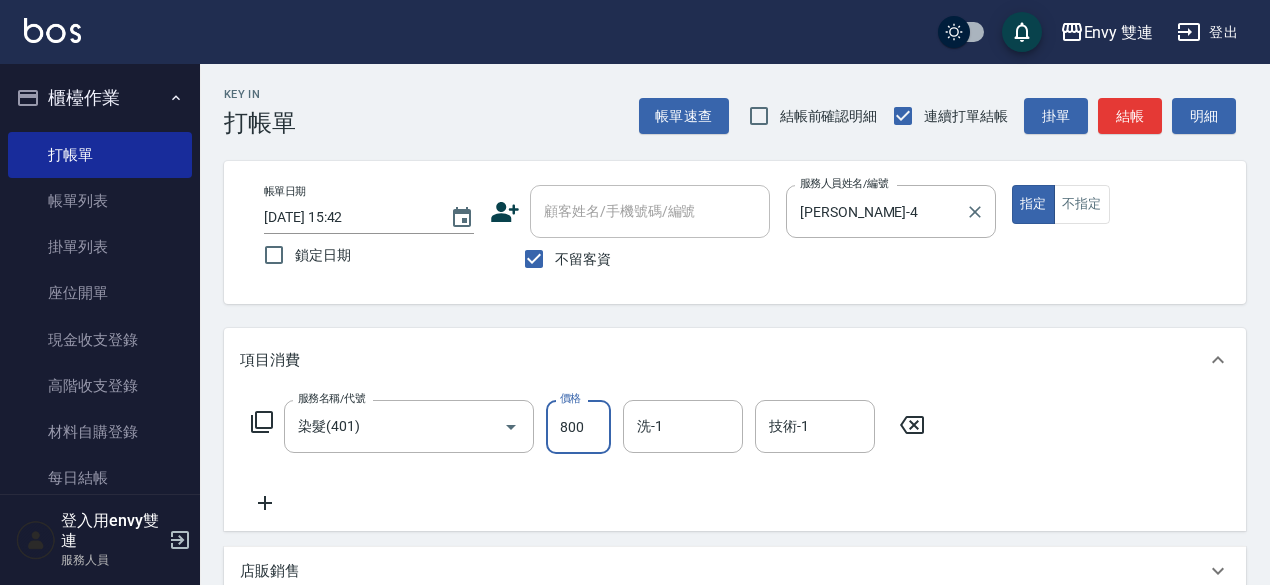 type on "800" 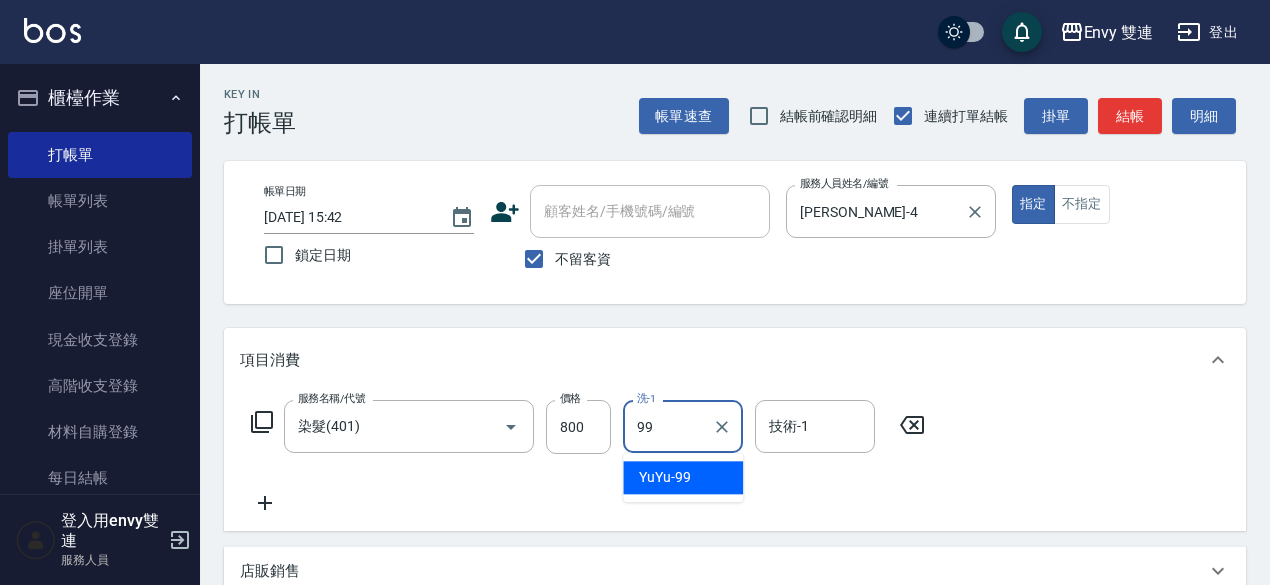 type on "YuYu-99" 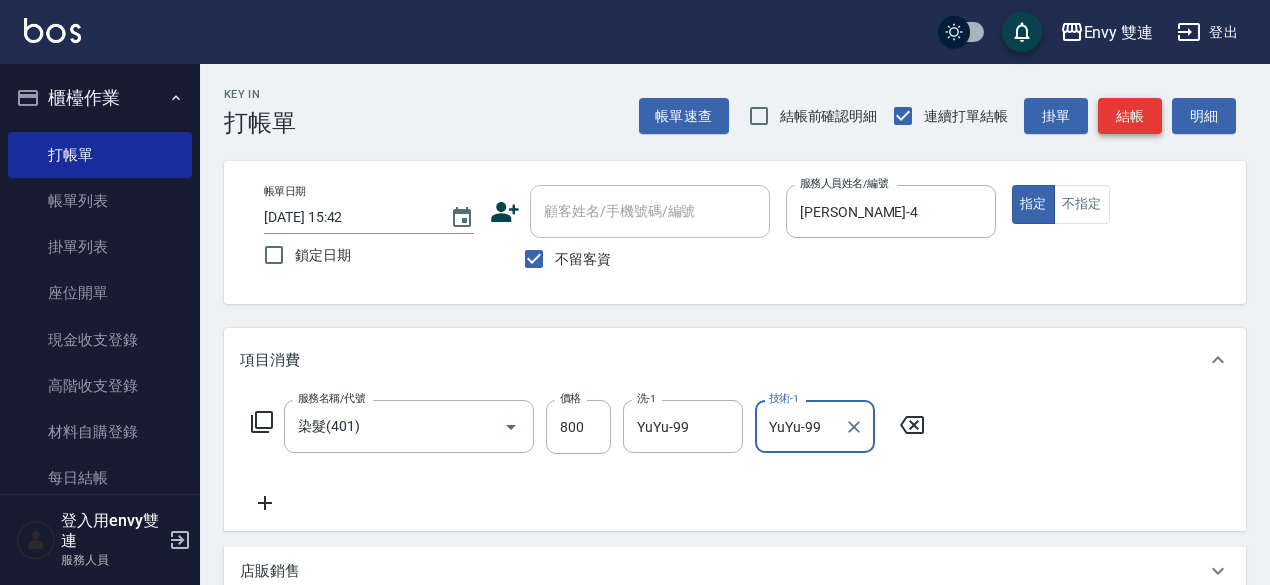 type on "YuYu-99" 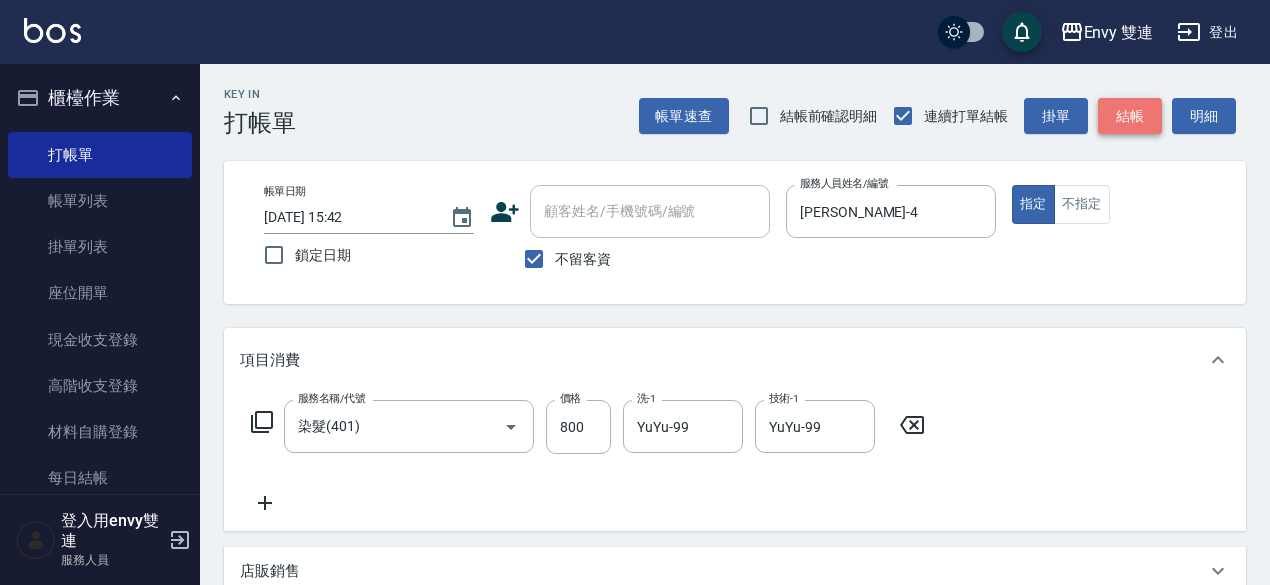 click on "結帳" at bounding box center (1130, 116) 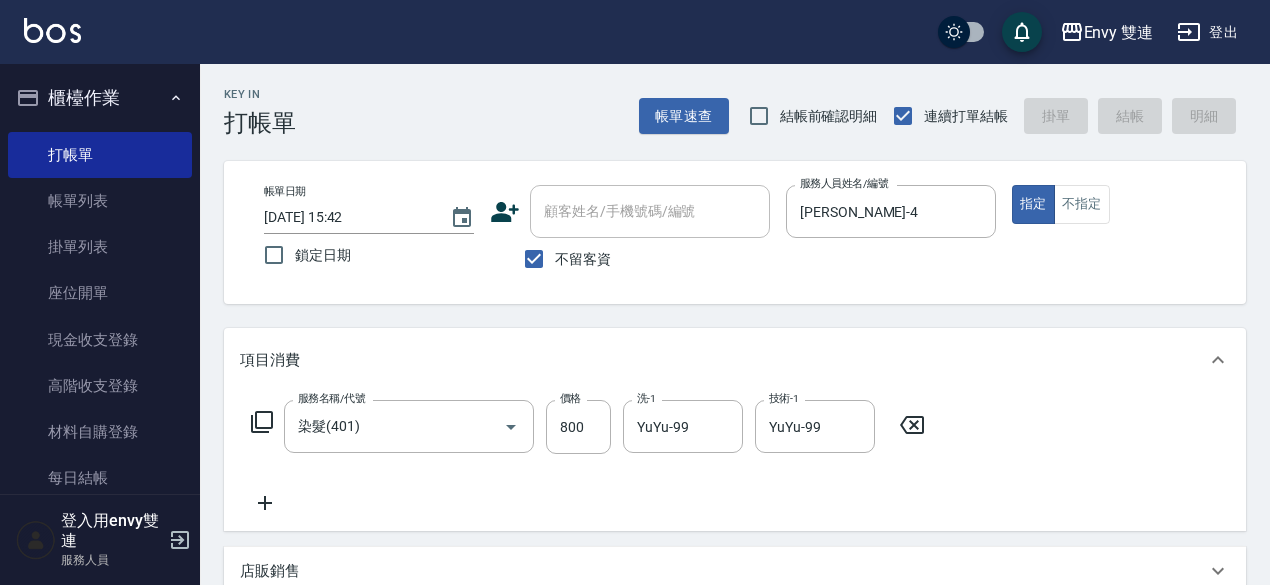 type 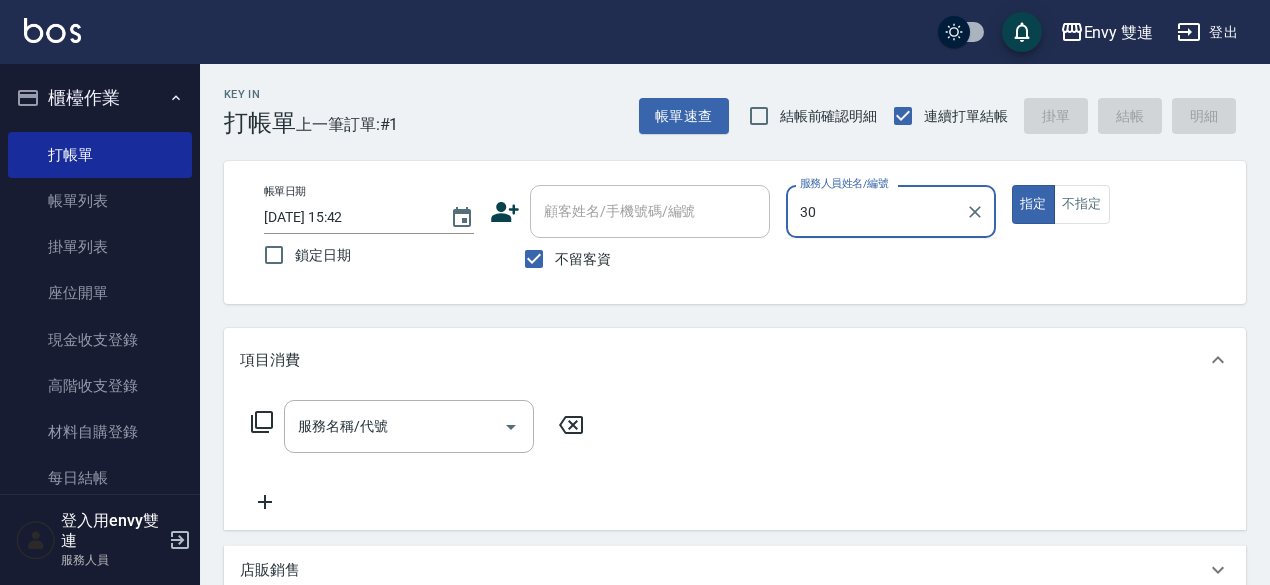 type on "3" 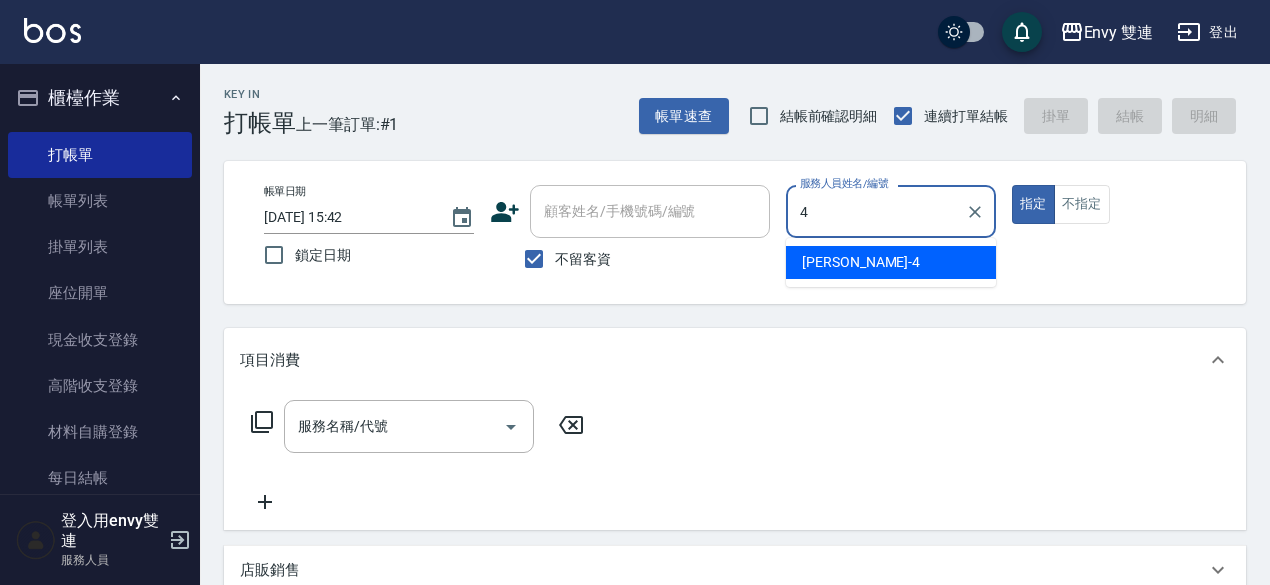 type on "[PERSON_NAME]-4" 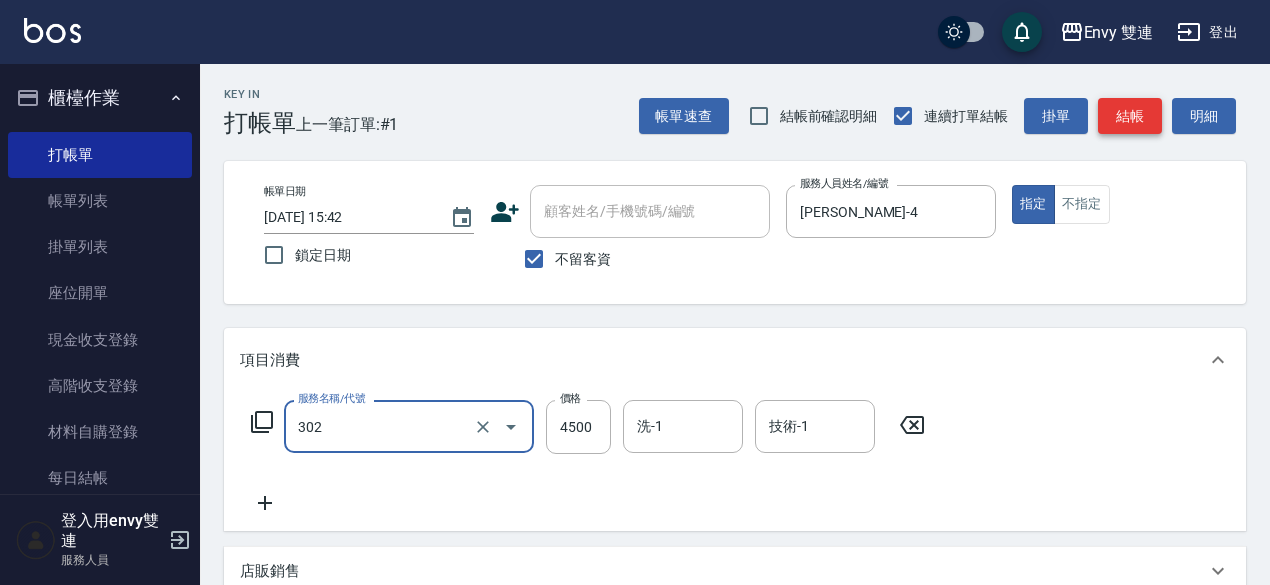 type on "水質感熱塑燙(302)" 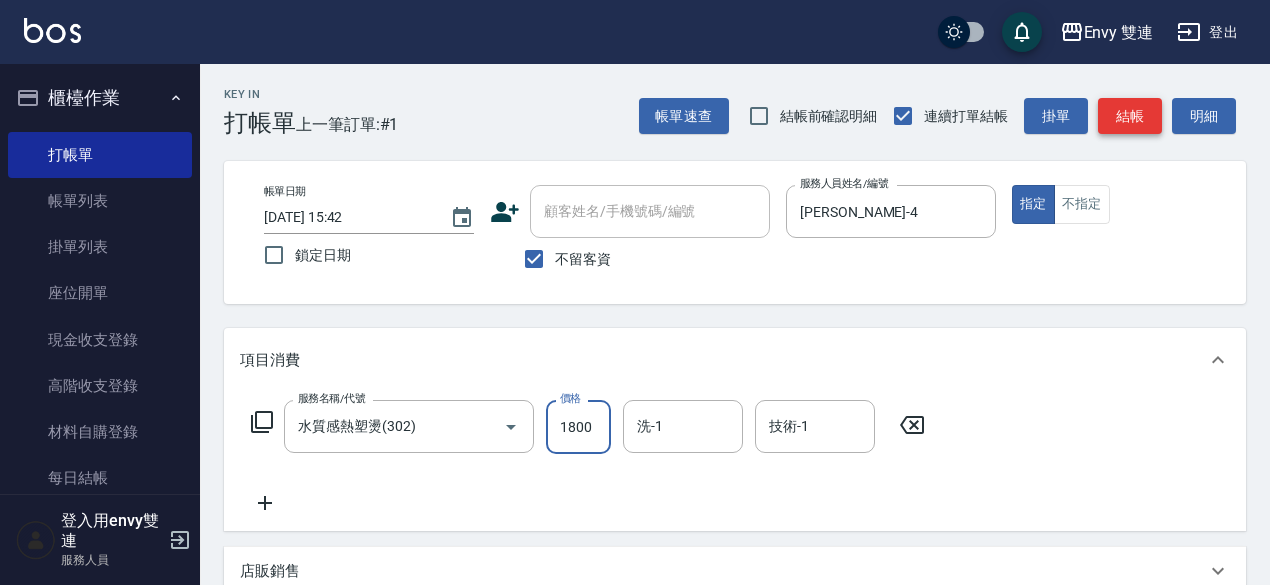 type on "1800" 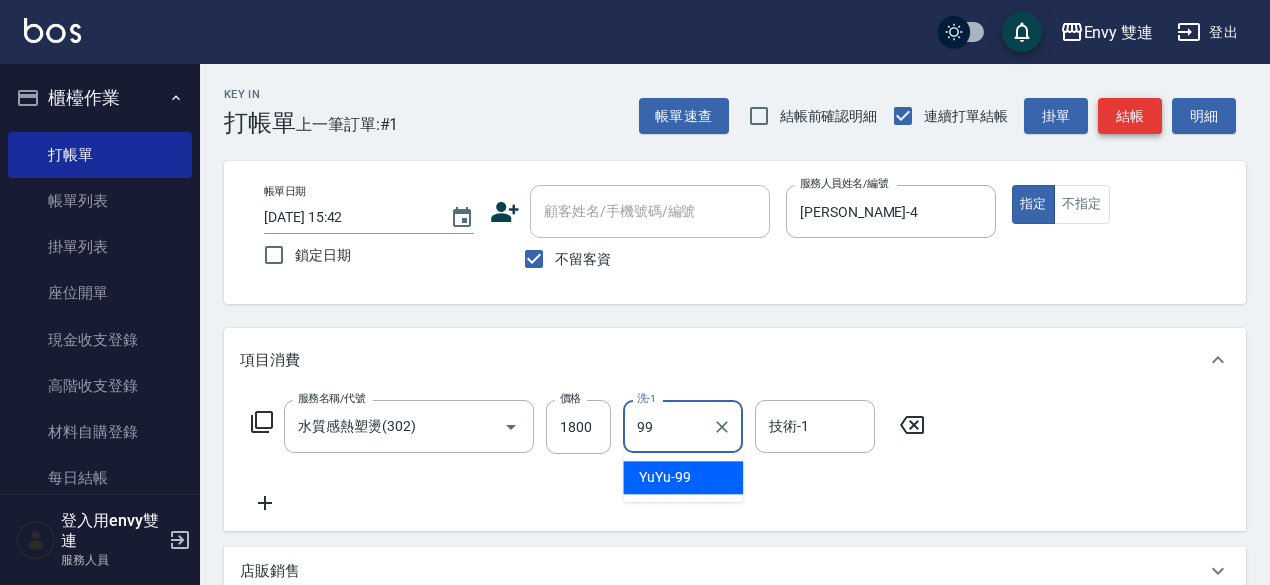type on "YuYu-99" 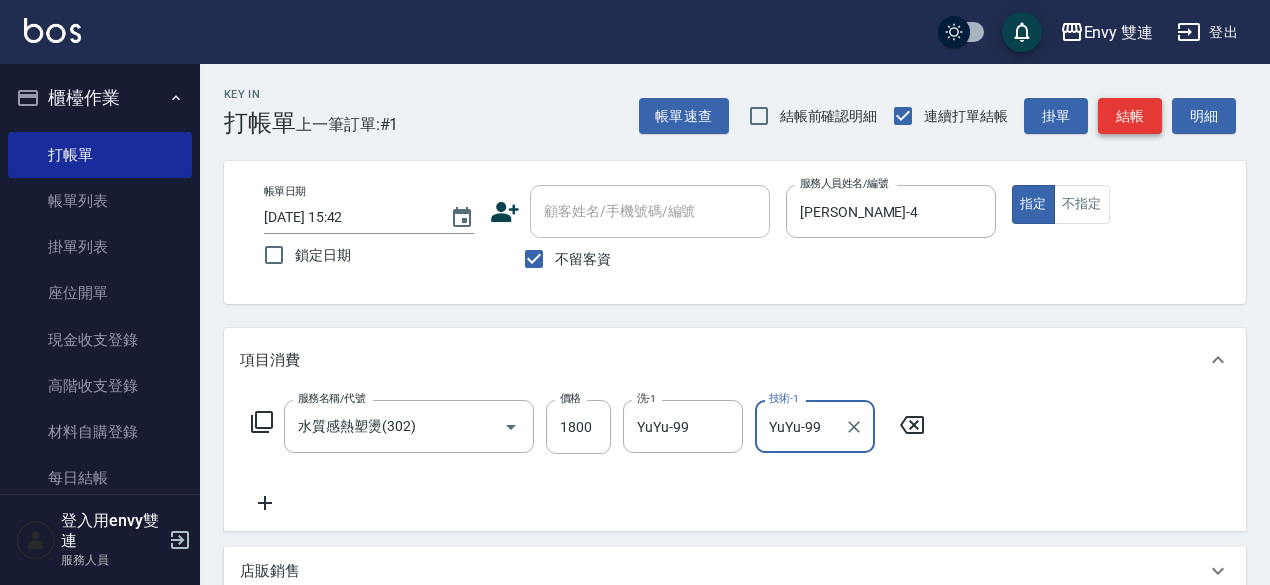 type on "YuYu-99" 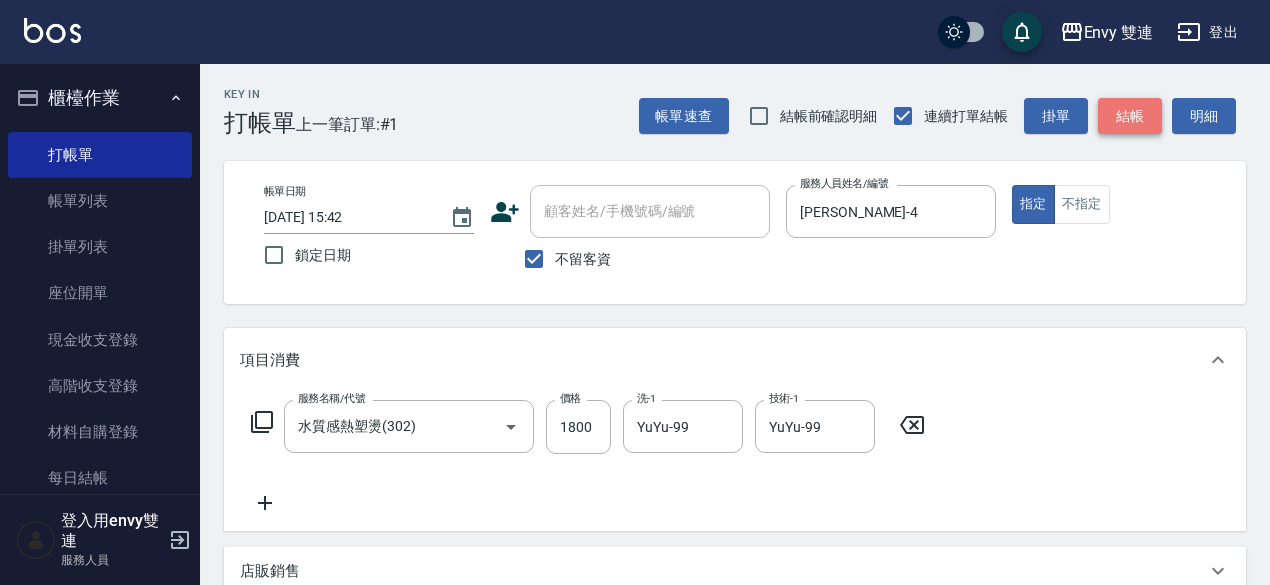 click on "結帳" at bounding box center [1130, 116] 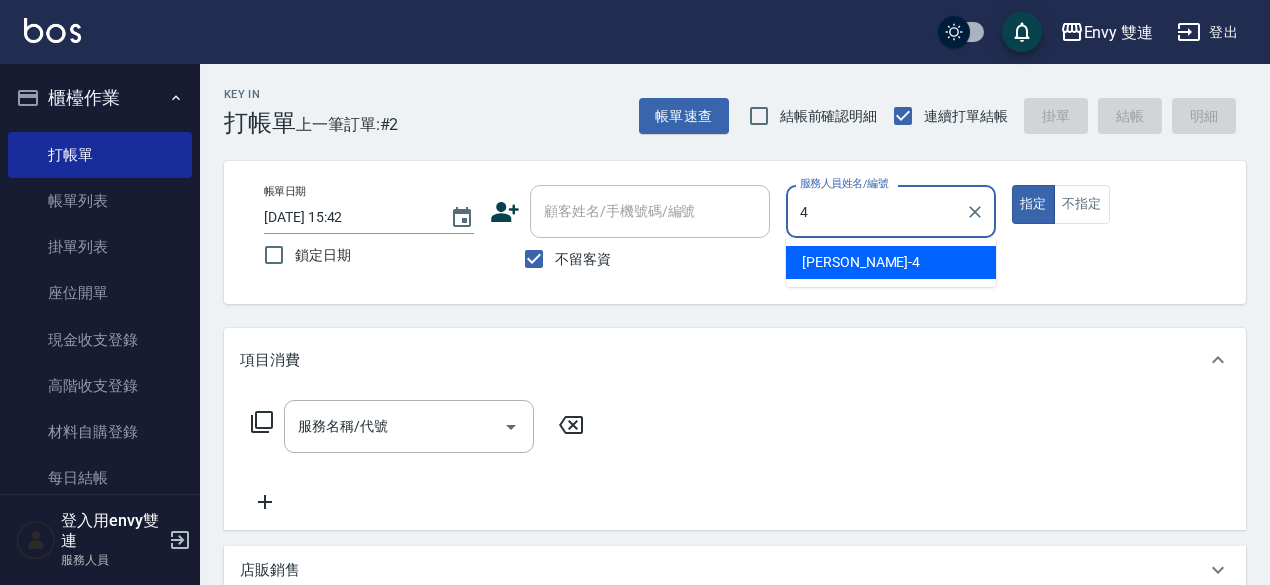 type on "[PERSON_NAME]-4" 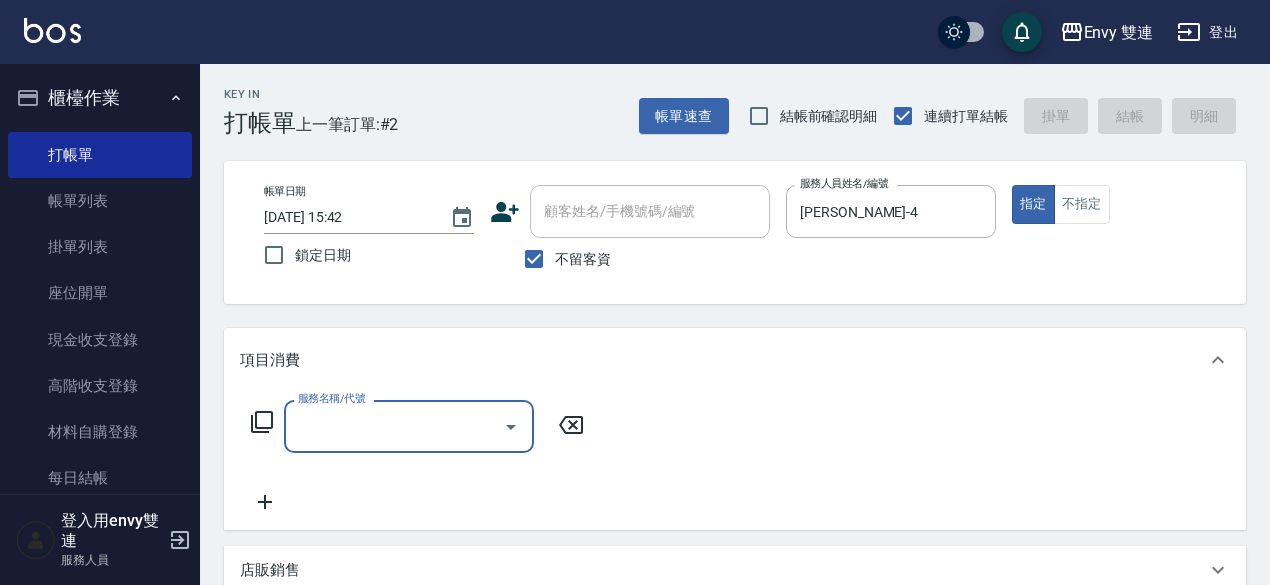 type on "0" 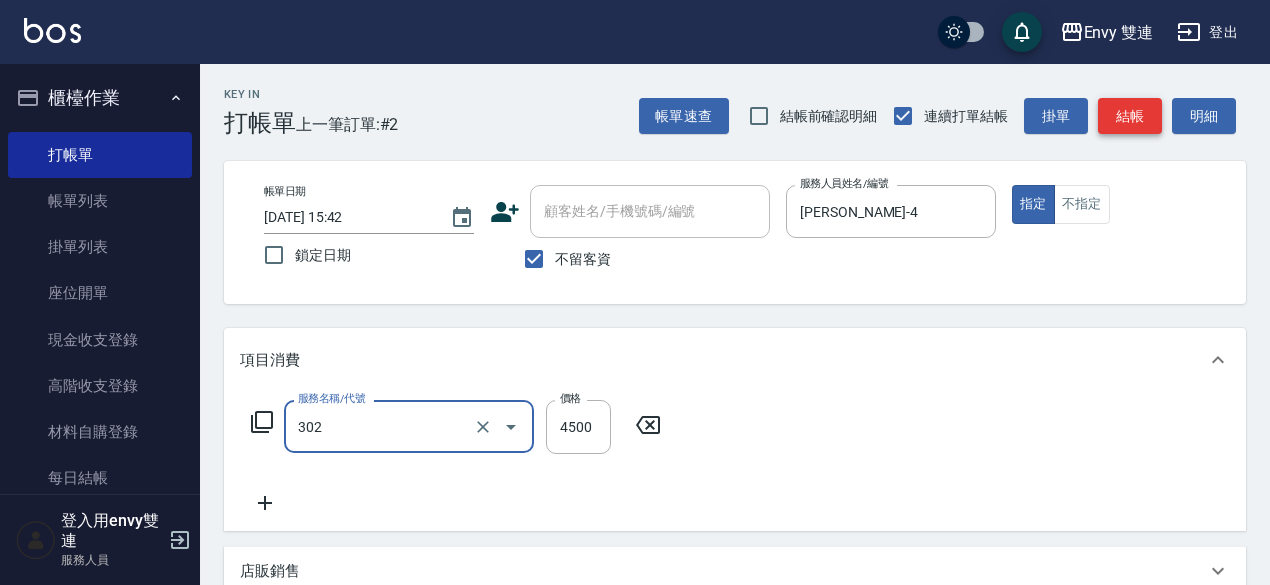 type on "水質感熱塑燙(302)" 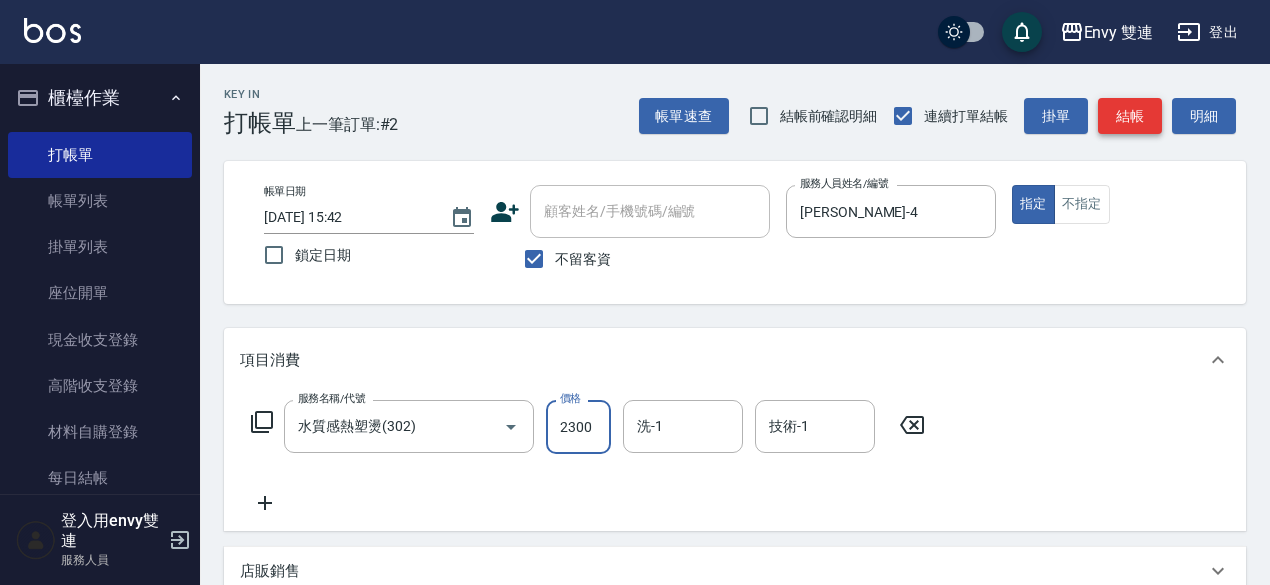 type on "2300" 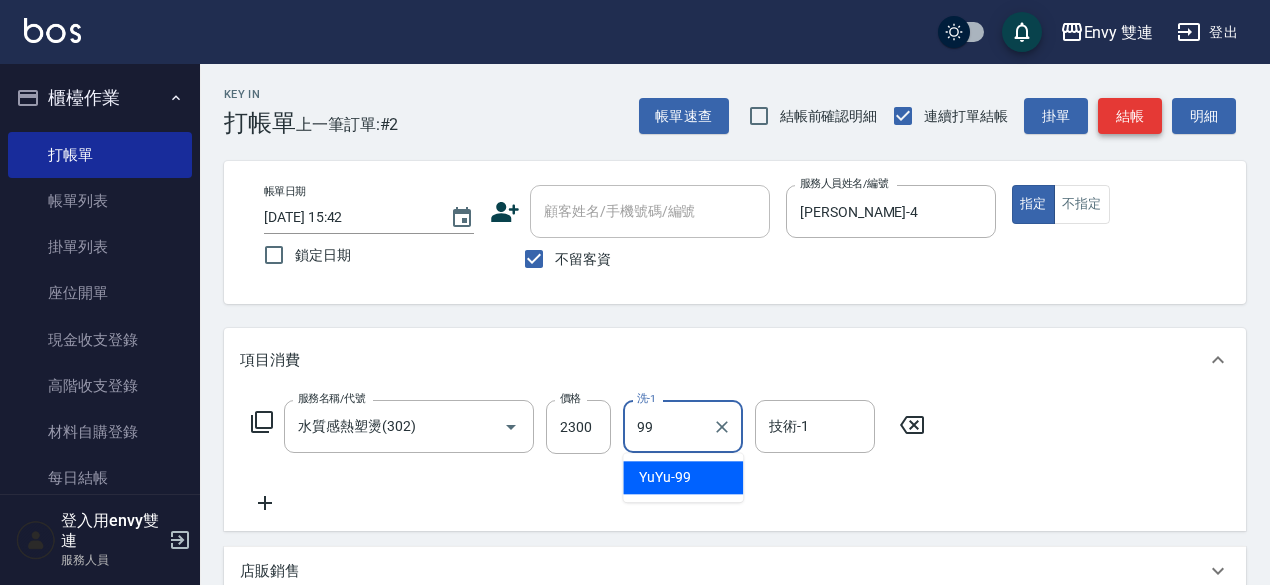 type on "YuYu-99" 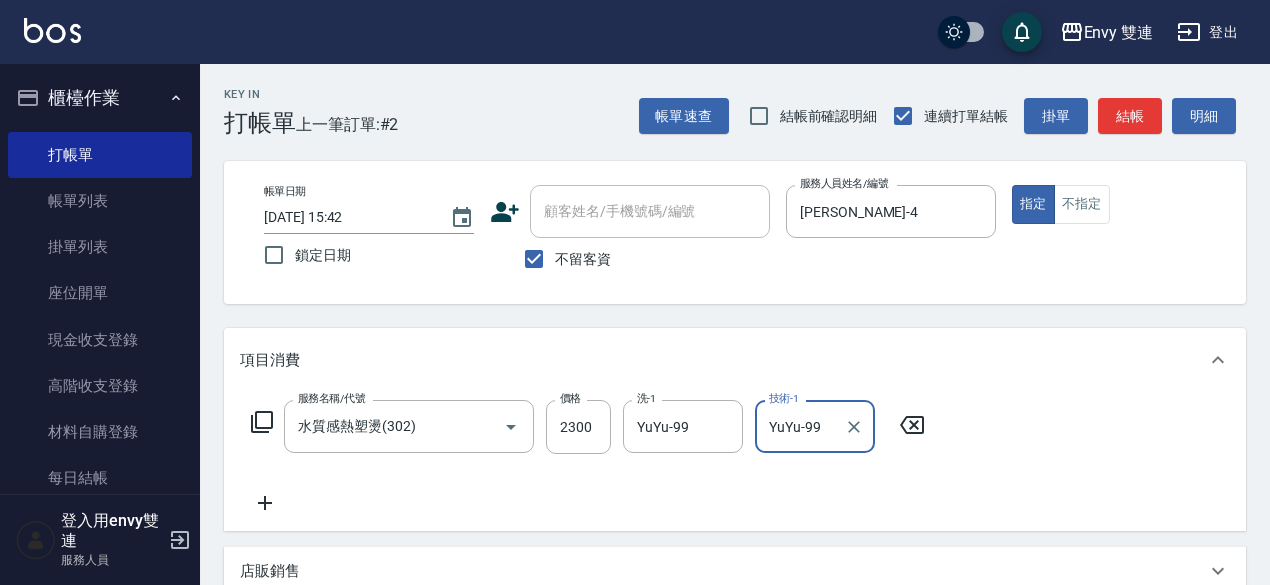 type on "YuYu-99" 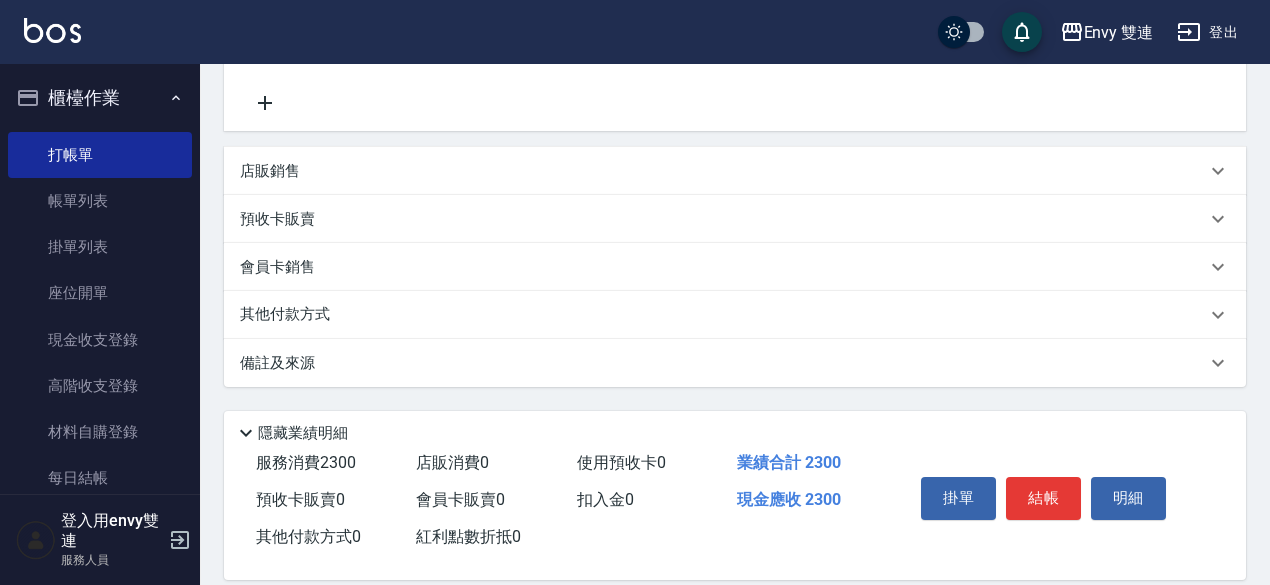 scroll, scrollTop: 426, scrollLeft: 0, axis: vertical 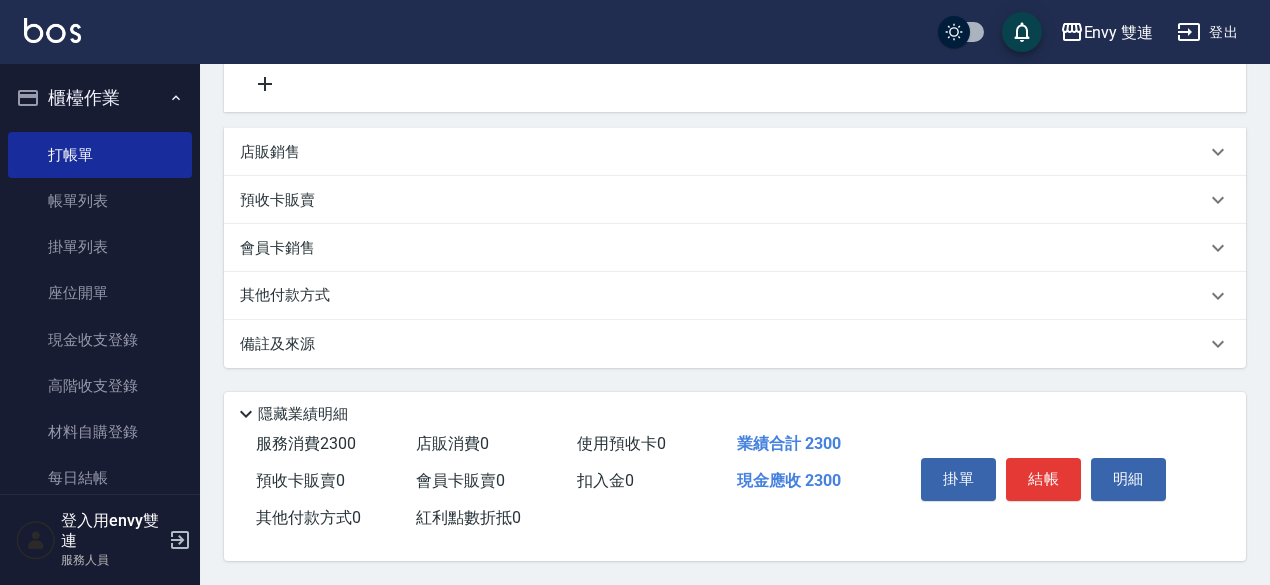click on "其他付款方式" at bounding box center [723, 296] 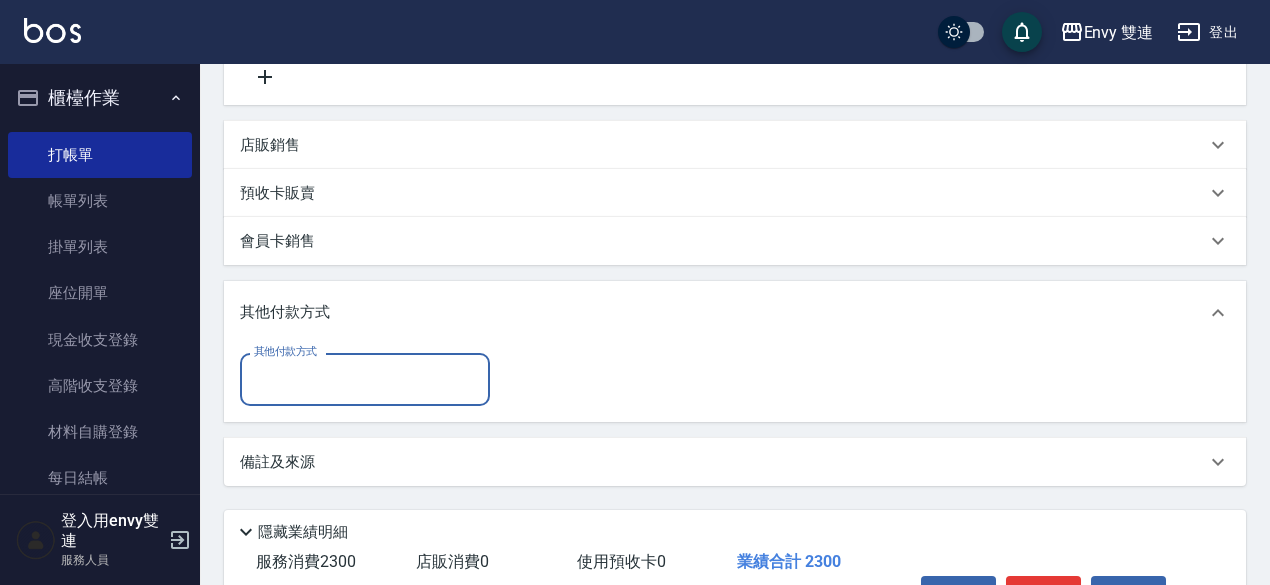 scroll, scrollTop: 0, scrollLeft: 0, axis: both 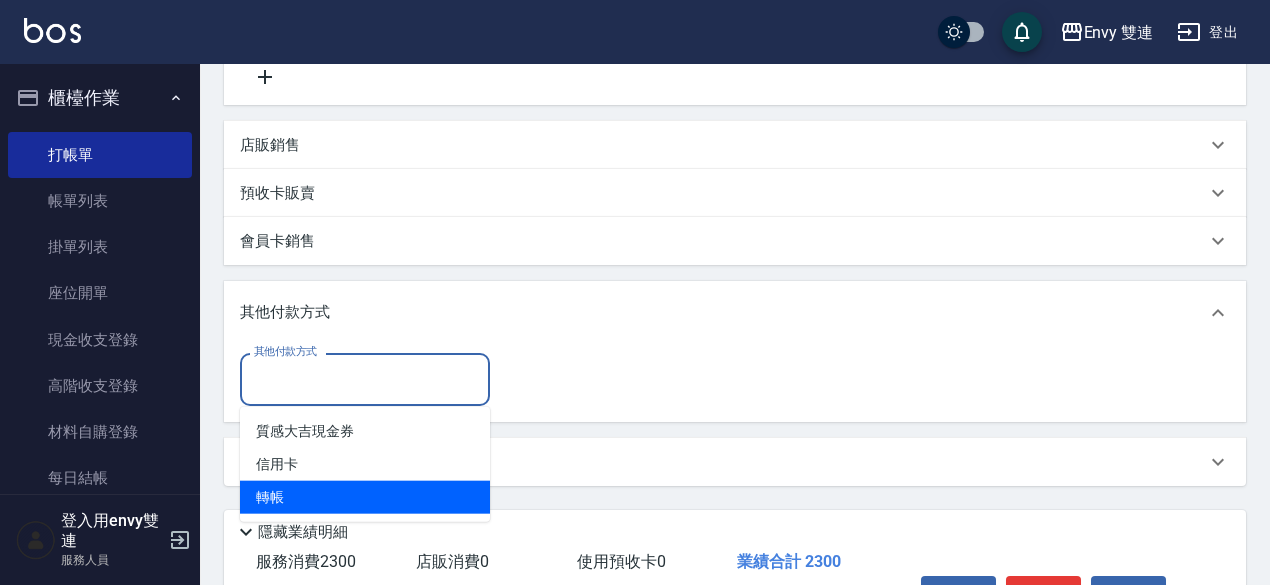 click on "轉帳" at bounding box center (365, 497) 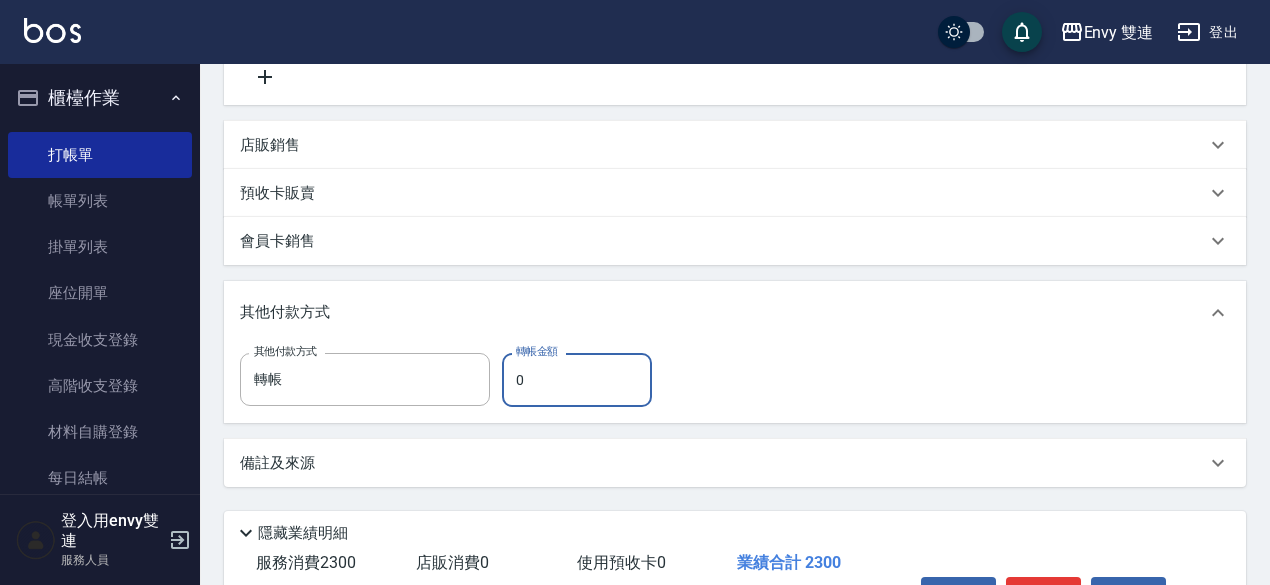 type on "轉帳" 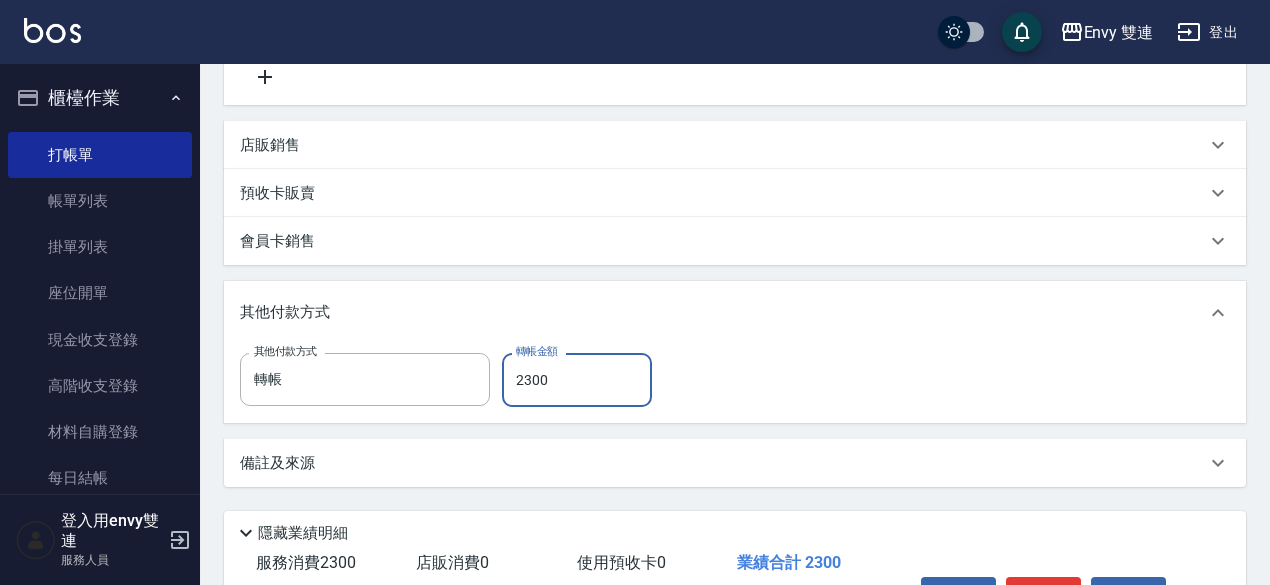 scroll, scrollTop: 552, scrollLeft: 0, axis: vertical 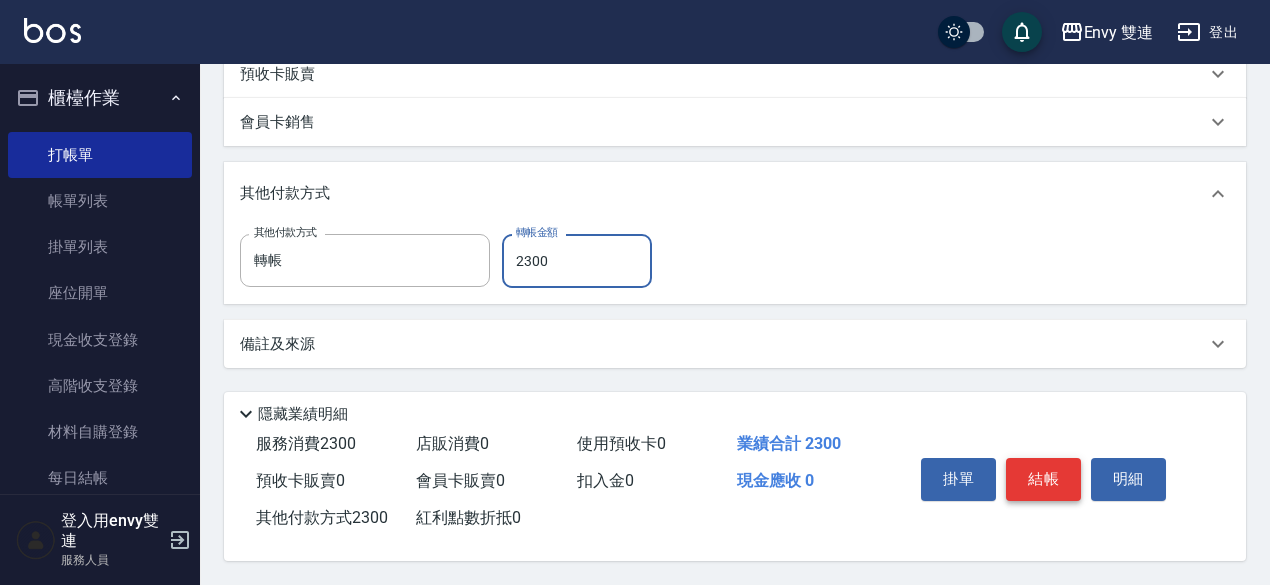 type on "2300" 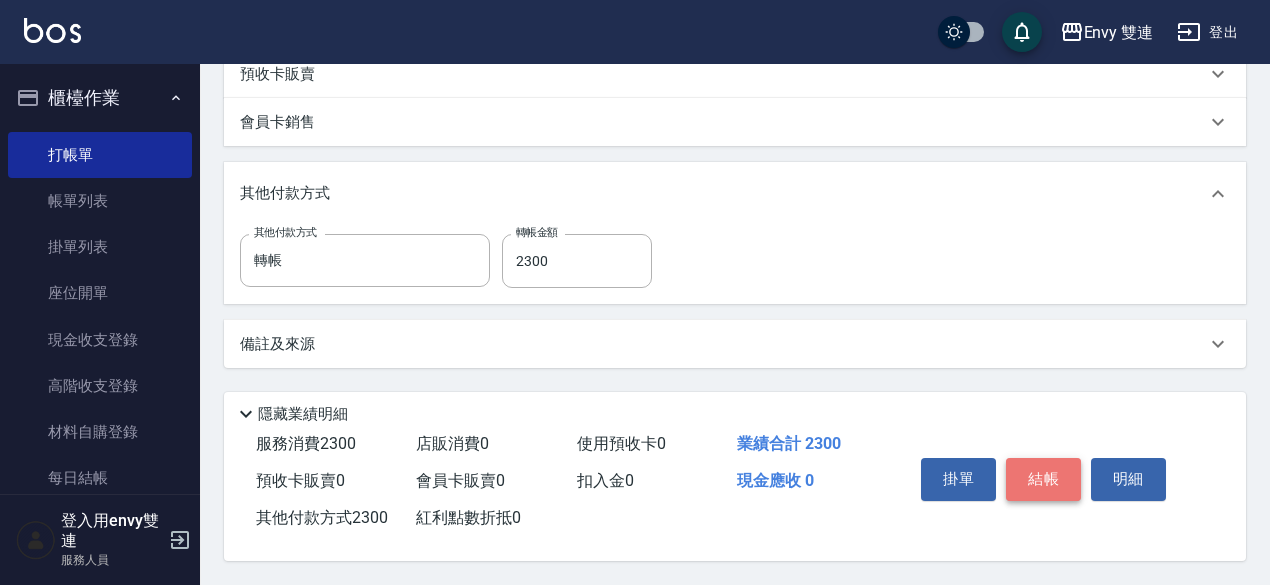 click on "結帳" at bounding box center [1043, 479] 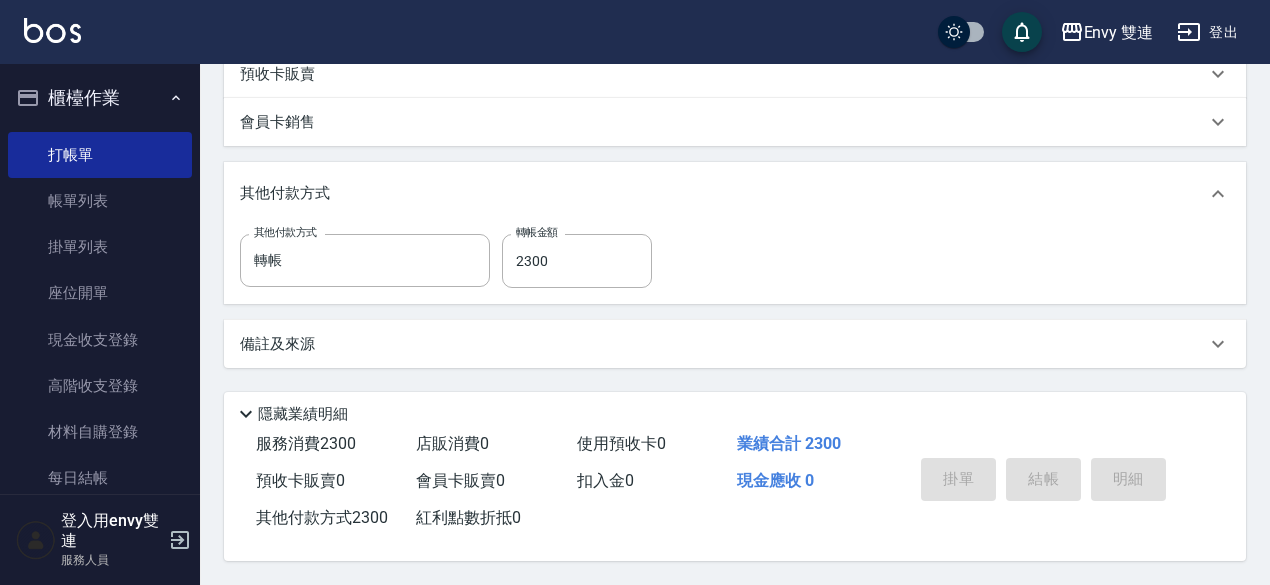 type on "[DATE] 15:43" 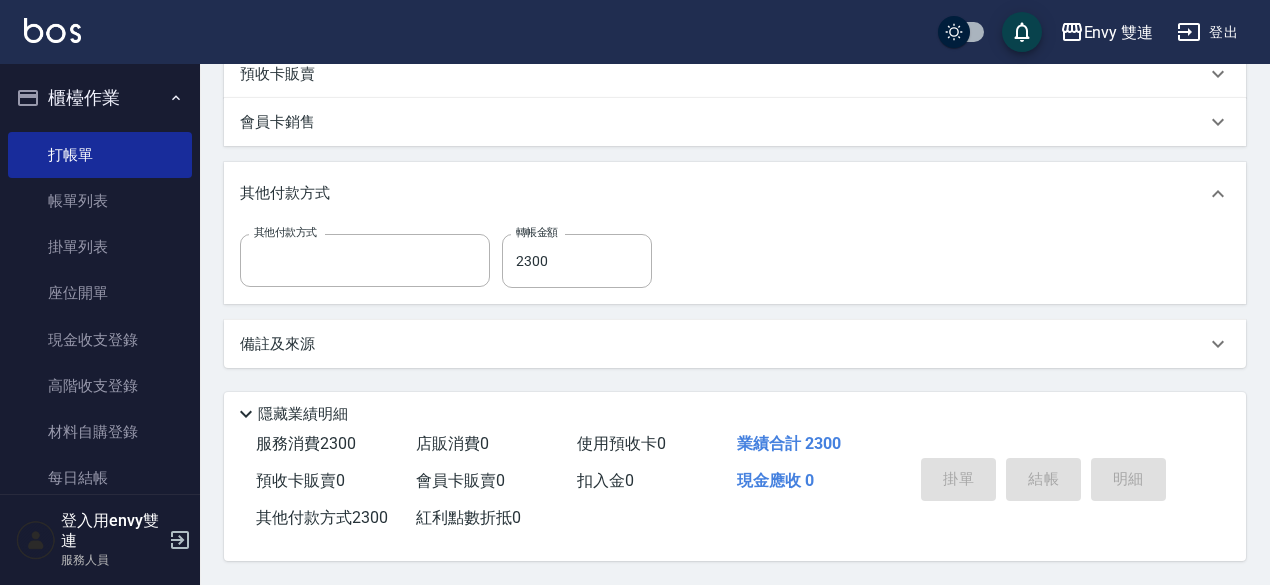 scroll, scrollTop: 0, scrollLeft: 0, axis: both 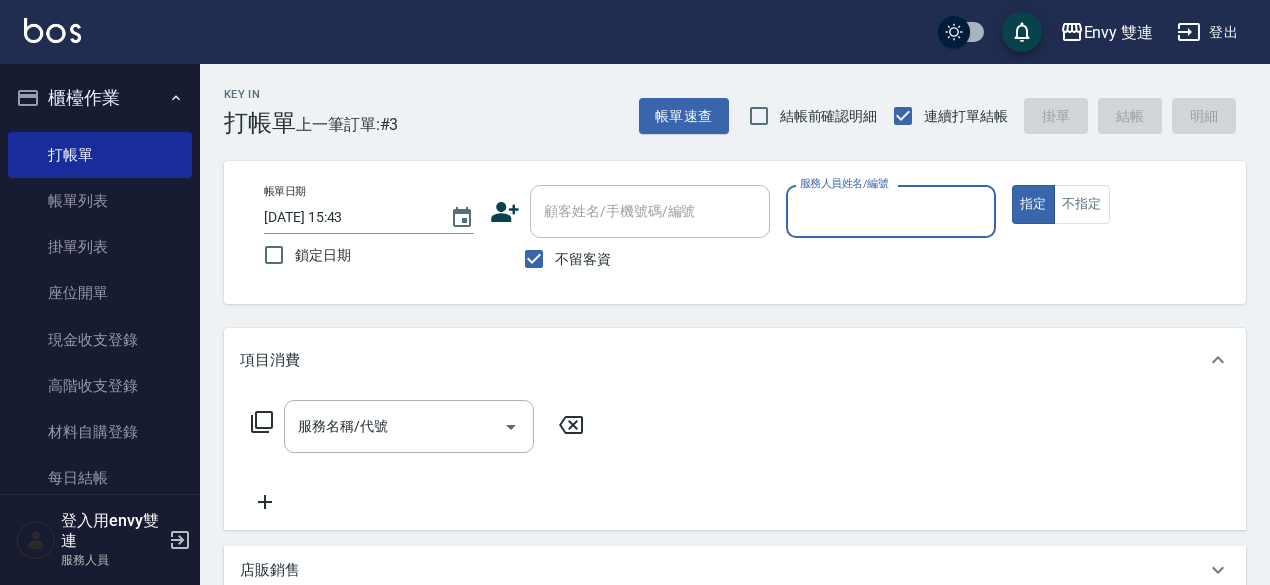 click on "服務名稱/代號 服務名稱/代號" at bounding box center [735, 461] 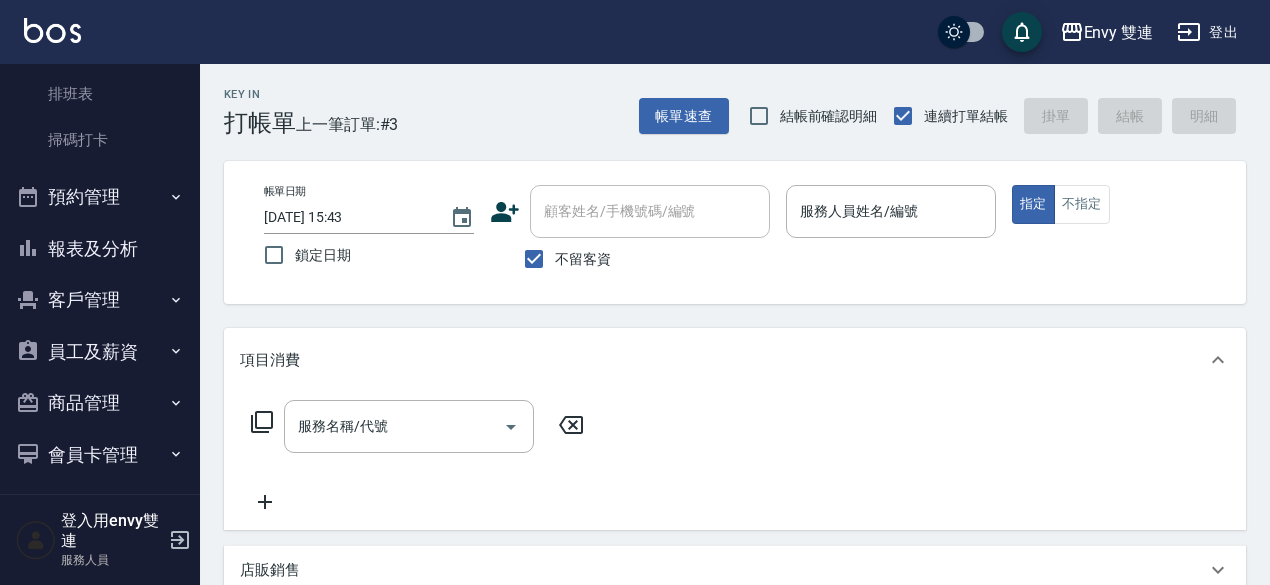 scroll, scrollTop: 432, scrollLeft: 0, axis: vertical 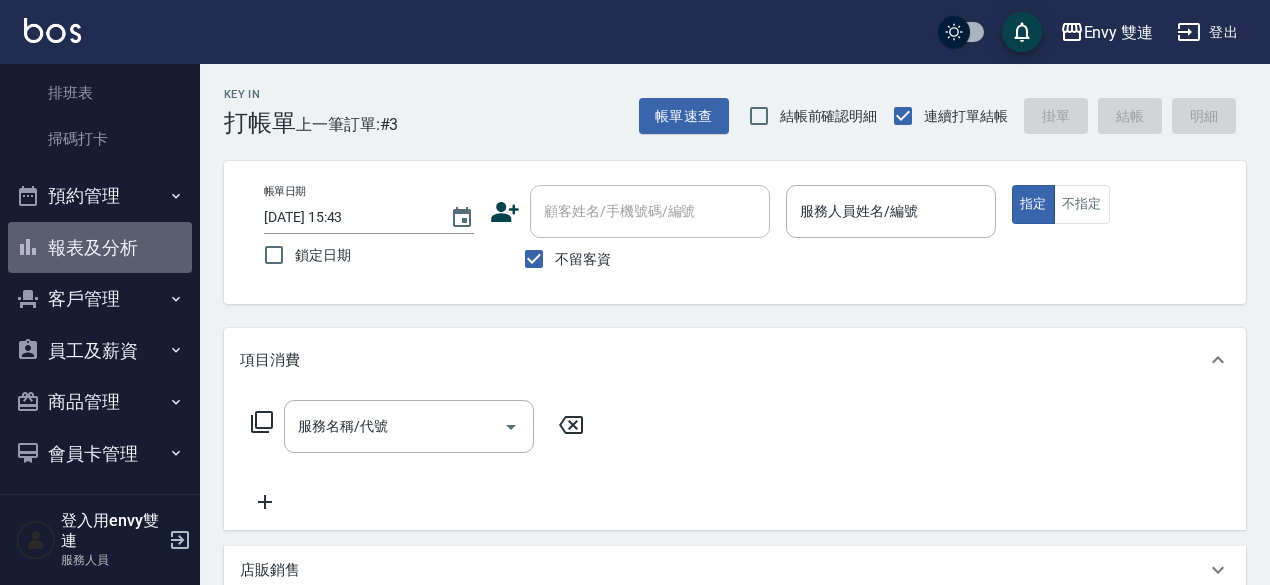 click on "報表及分析" at bounding box center [100, 248] 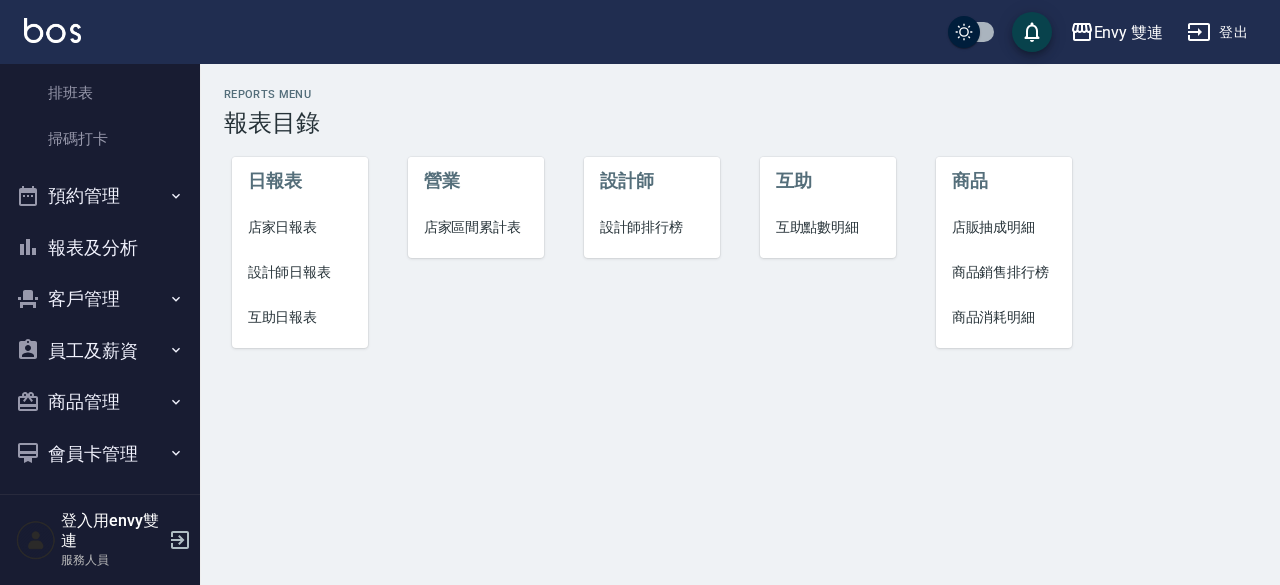 click on "設計師日報表" at bounding box center [300, 272] 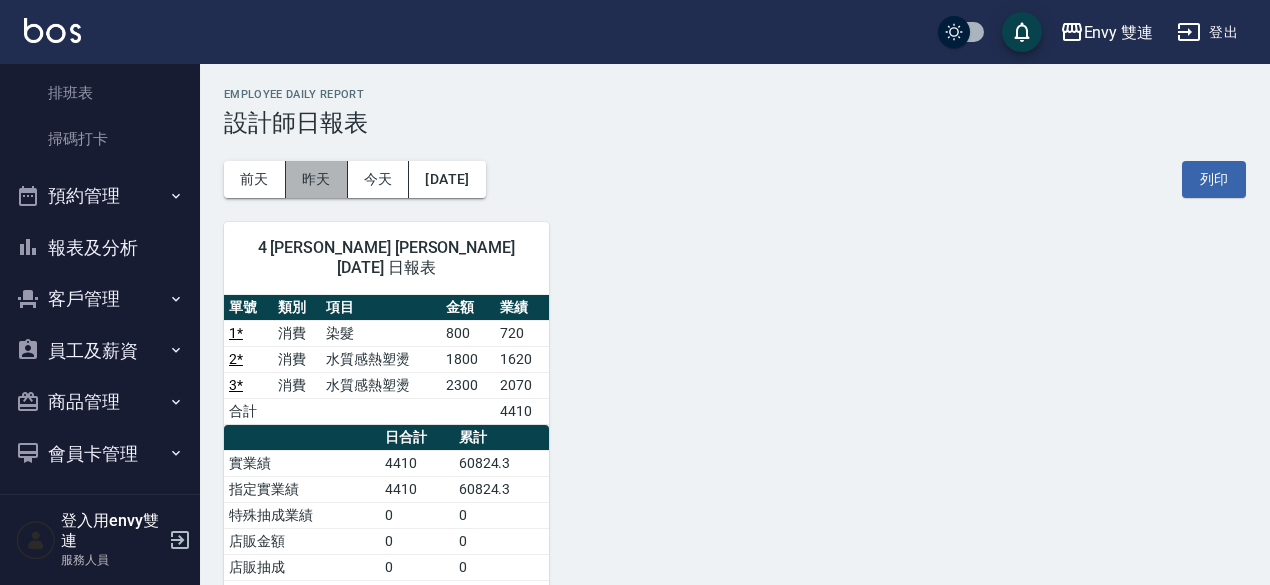 click on "昨天" at bounding box center (317, 179) 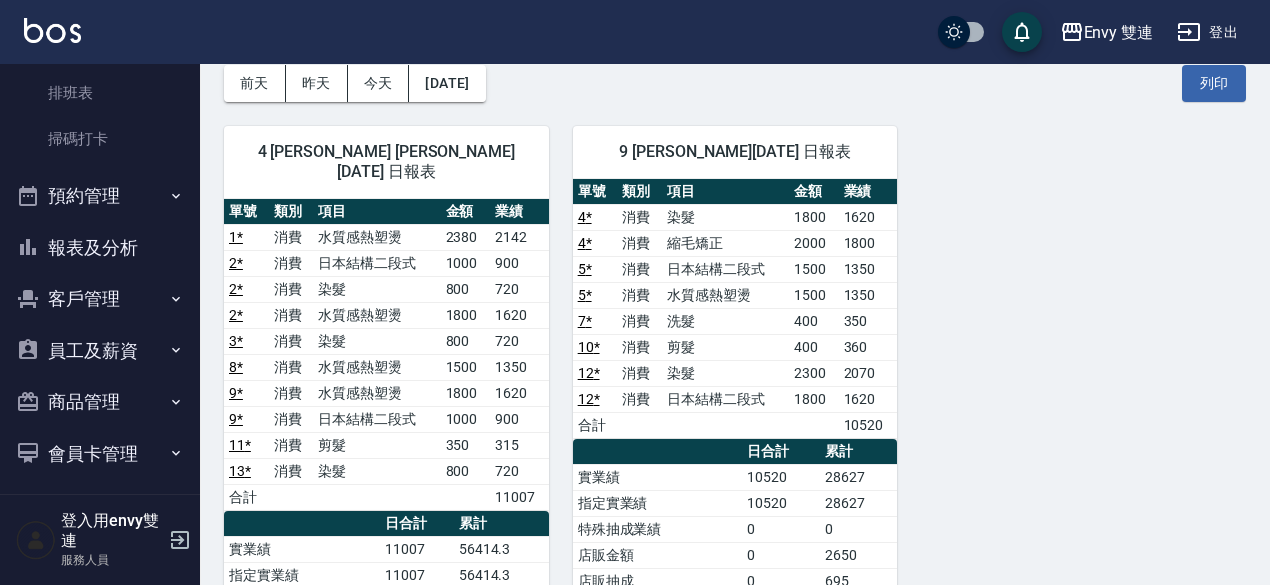 scroll, scrollTop: 0, scrollLeft: 0, axis: both 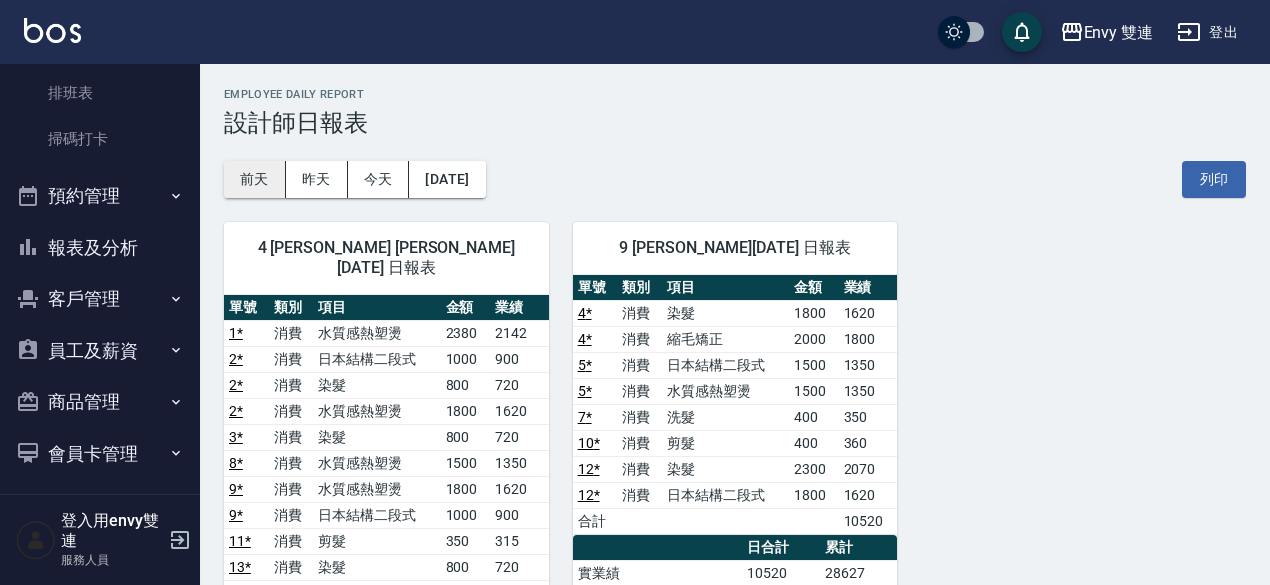 drag, startPoint x: 260, startPoint y: 155, endPoint x: 266, endPoint y: 195, distance: 40.4475 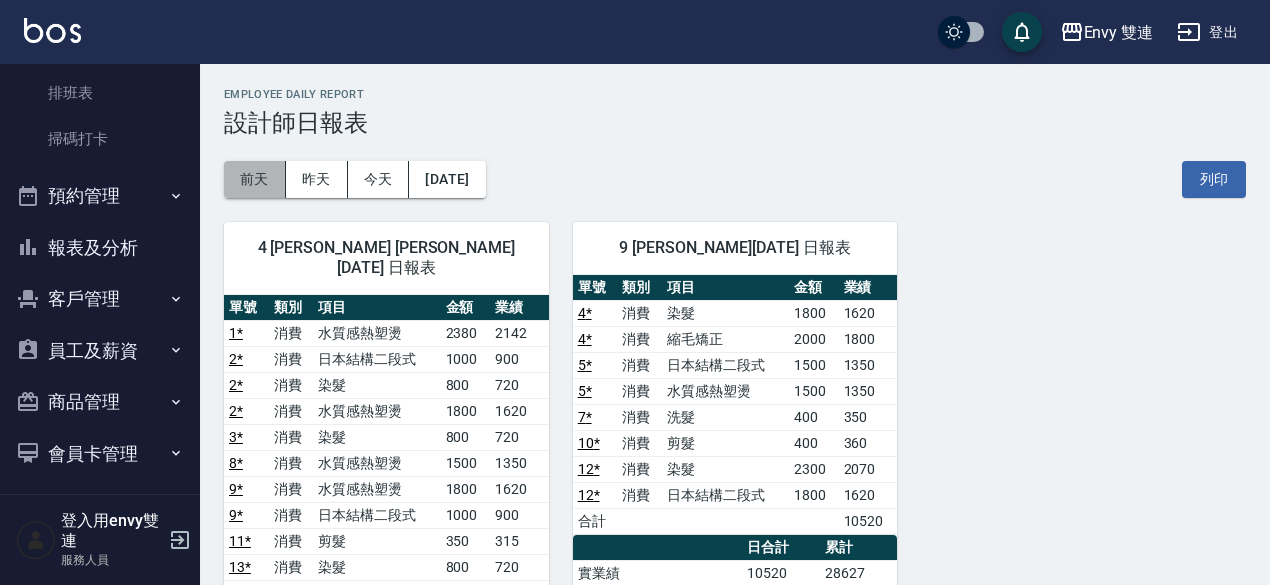 click on "前天" at bounding box center (255, 179) 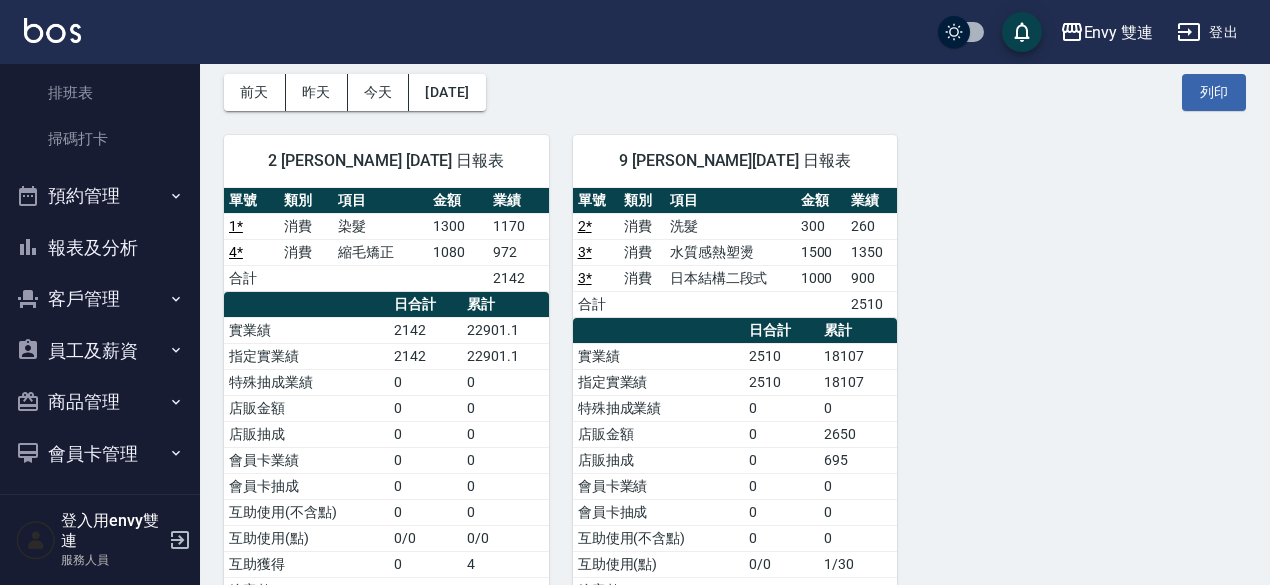 scroll, scrollTop: 88, scrollLeft: 0, axis: vertical 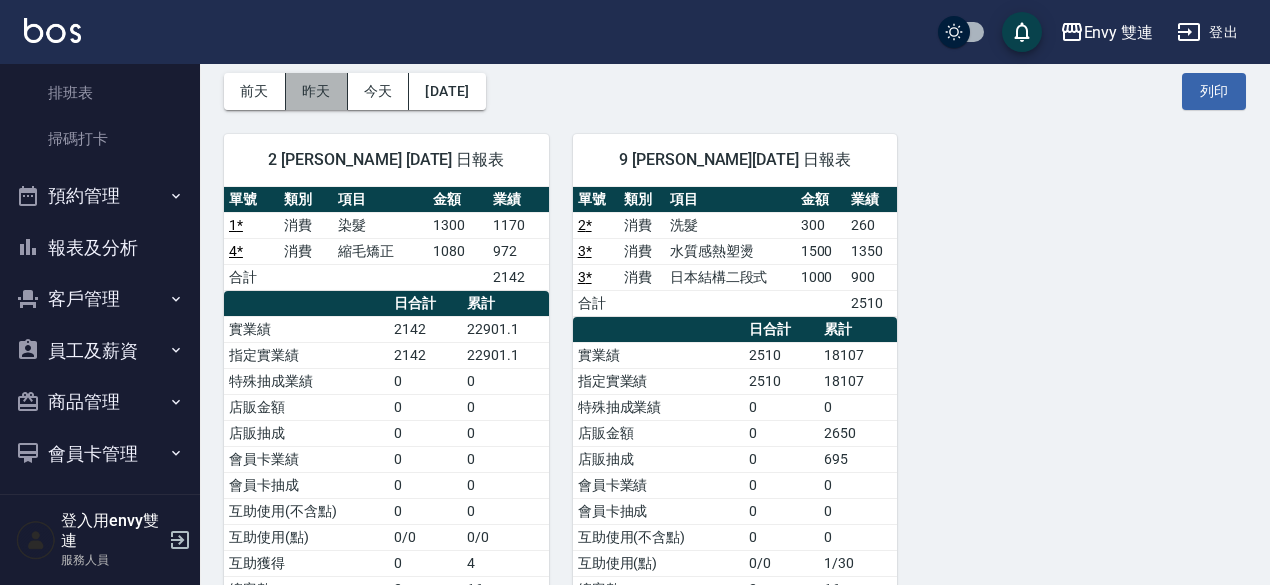 click on "昨天" at bounding box center [317, 91] 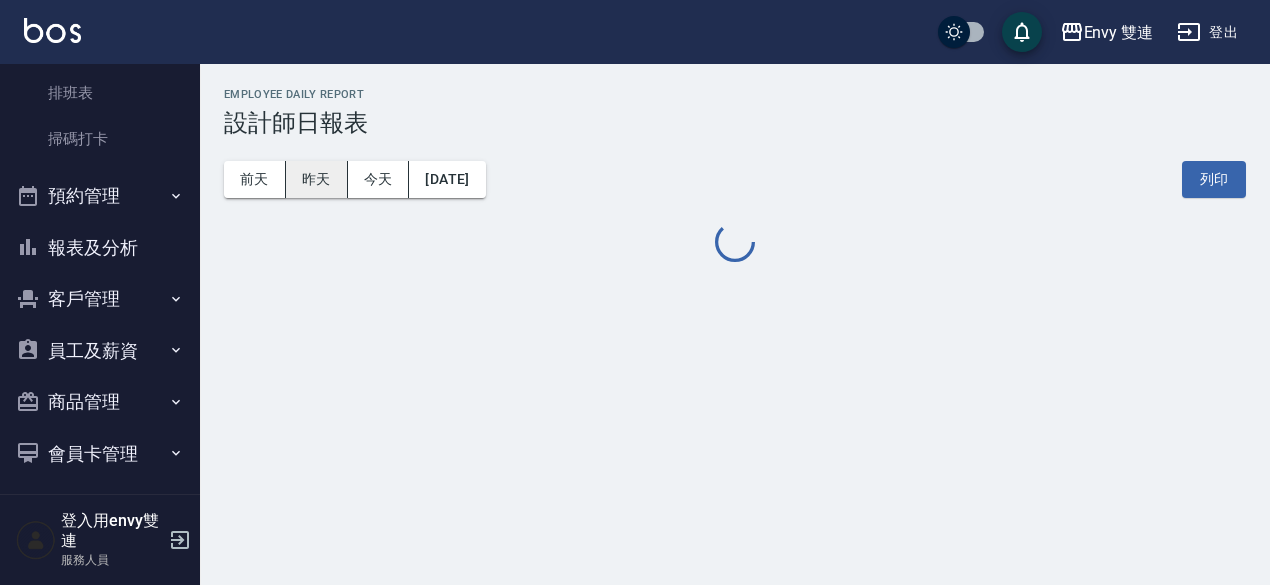 scroll, scrollTop: 0, scrollLeft: 0, axis: both 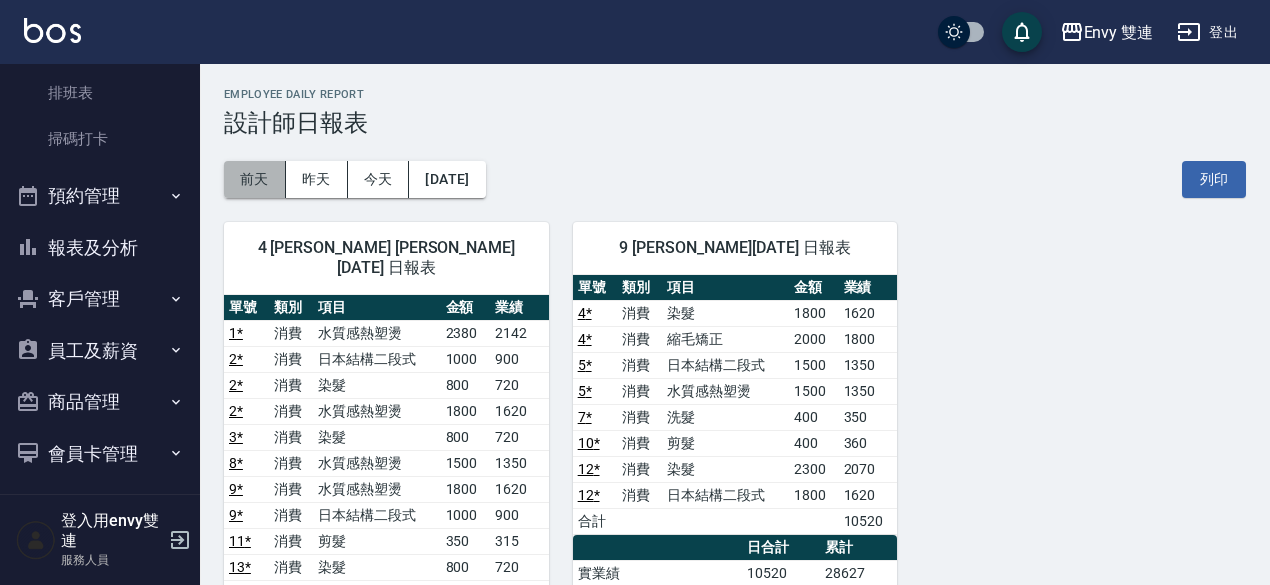 click on "前天" at bounding box center [255, 179] 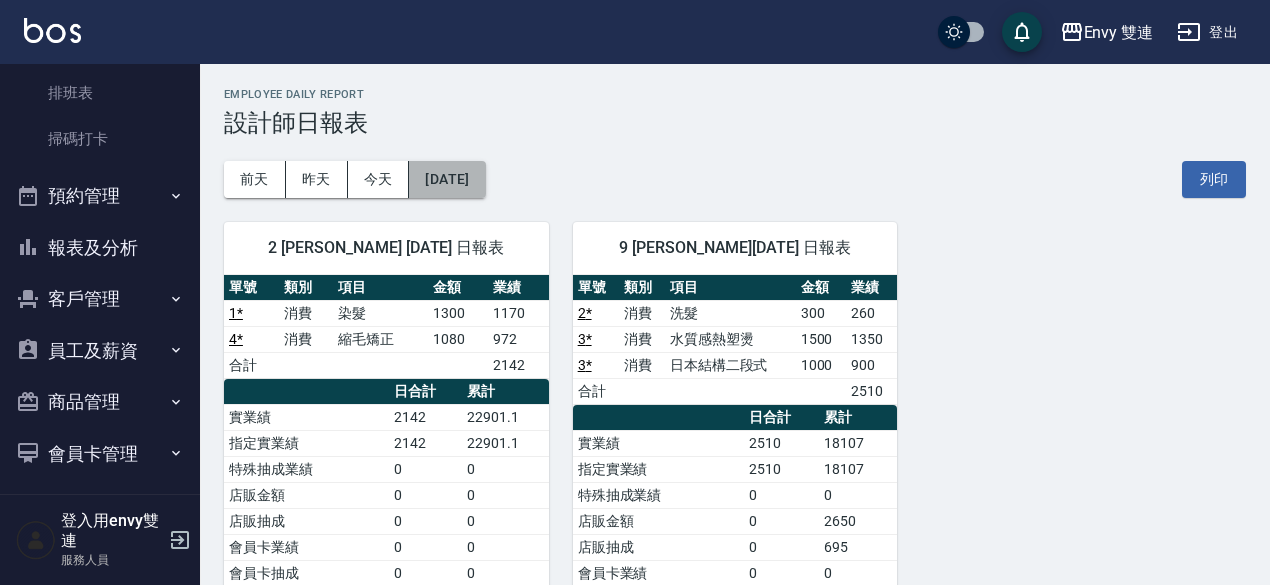 click on "[DATE]" at bounding box center [447, 179] 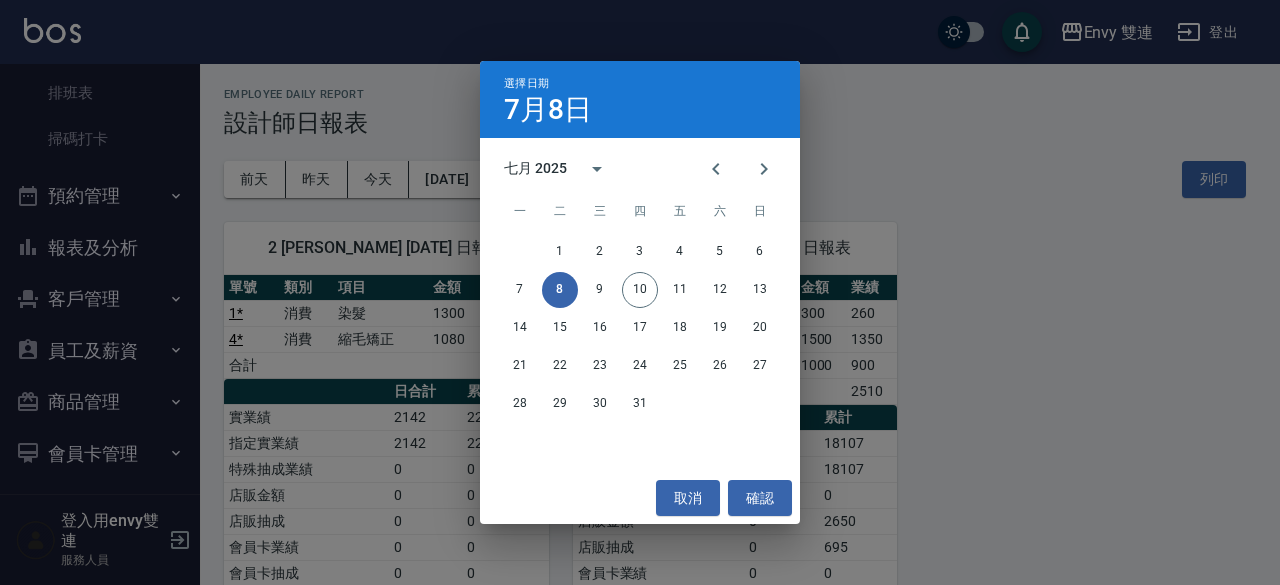 click on "選擇日期 [DATE] 七月 2025 一 二 三 四 五 六 日 1 2 3 4 5 6 7 8 9 10 11 12 13 14 15 16 17 18 19 20 21 22 23 24 25 26 27 28 29 30 31 取消 確認" at bounding box center (640, 292) 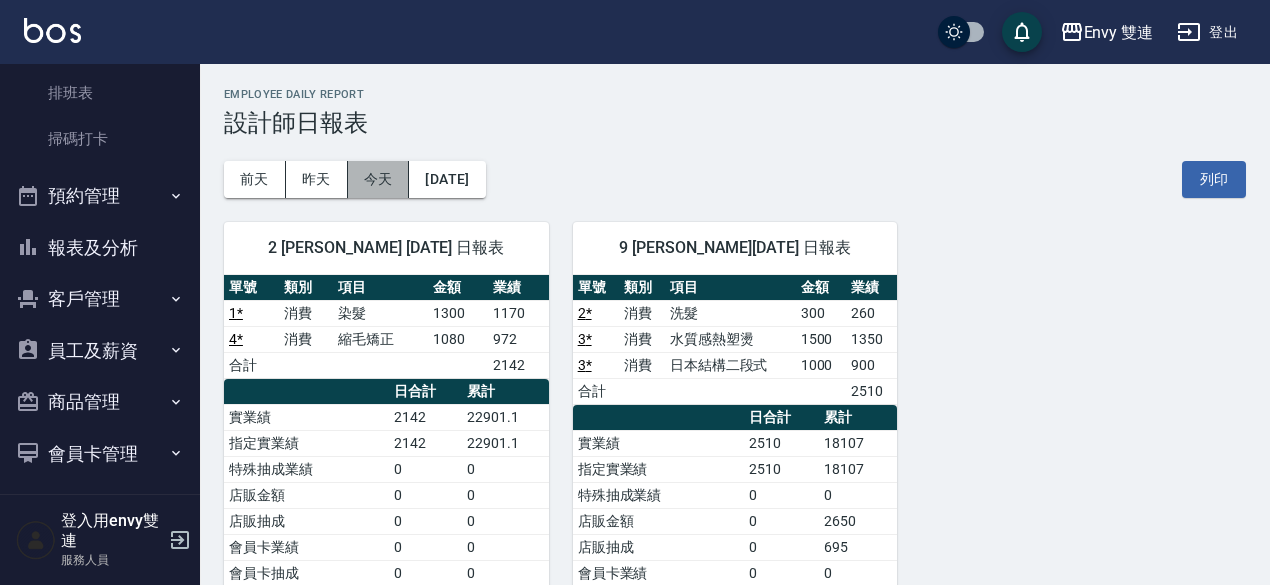 click on "今天" at bounding box center (379, 179) 